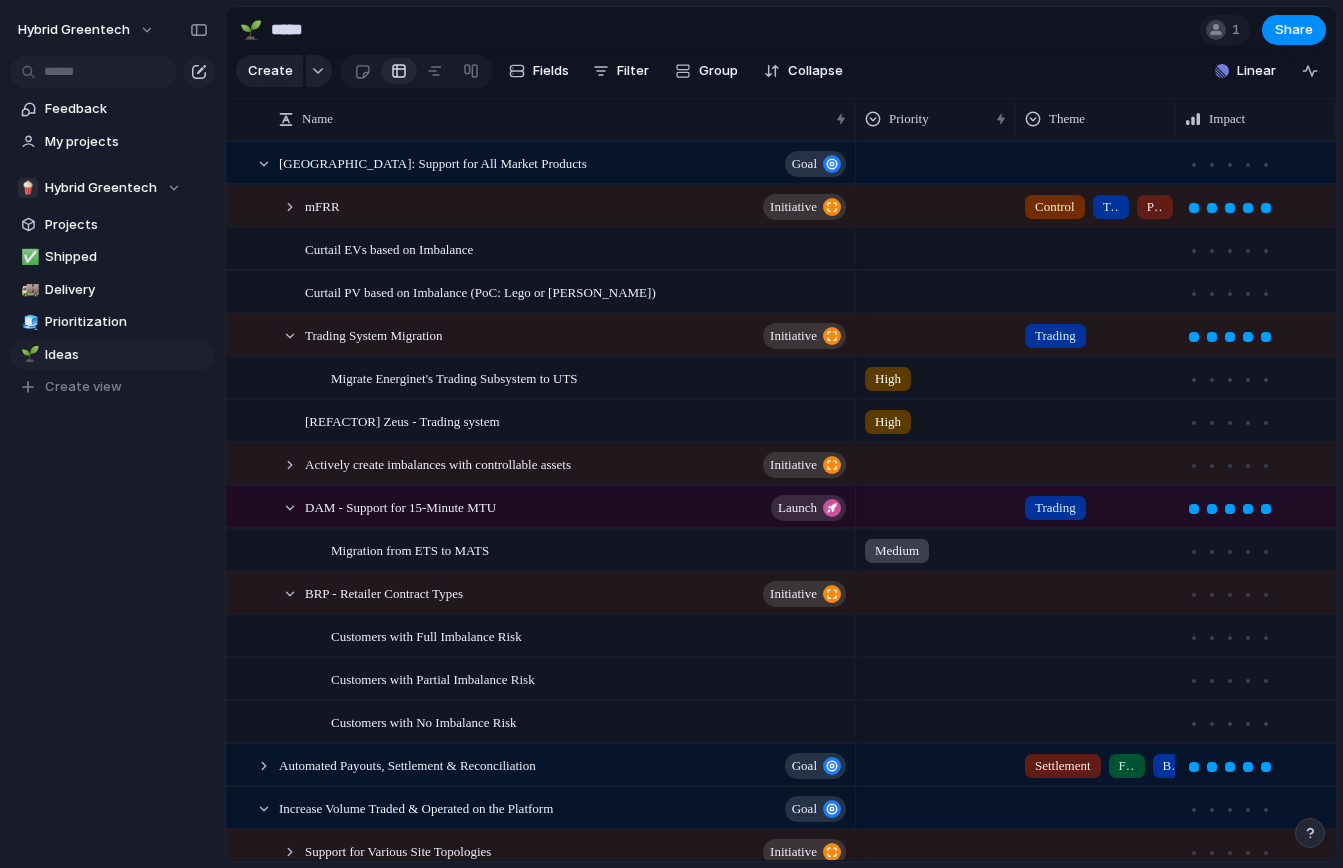 scroll, scrollTop: 0, scrollLeft: 0, axis: both 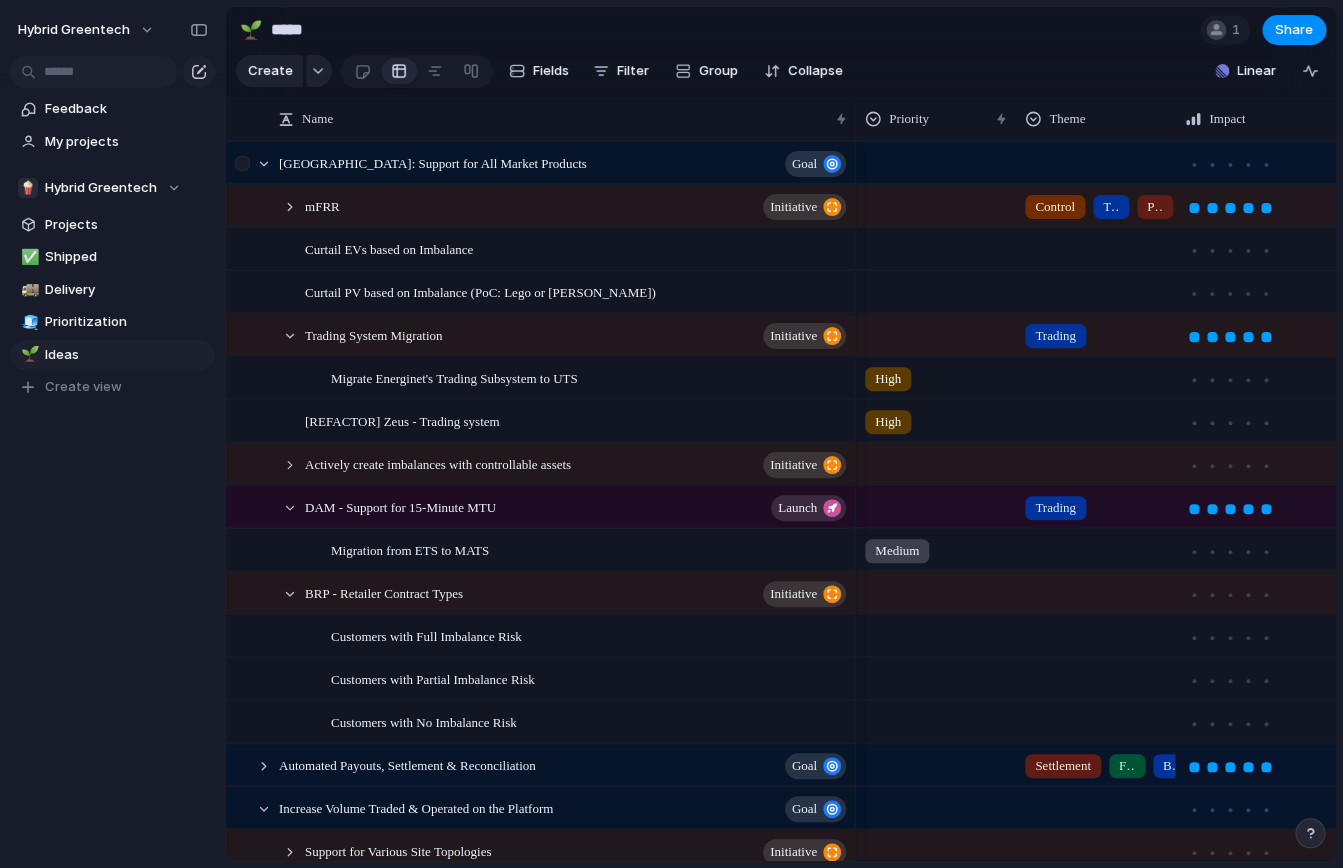 click at bounding box center [245, 170] 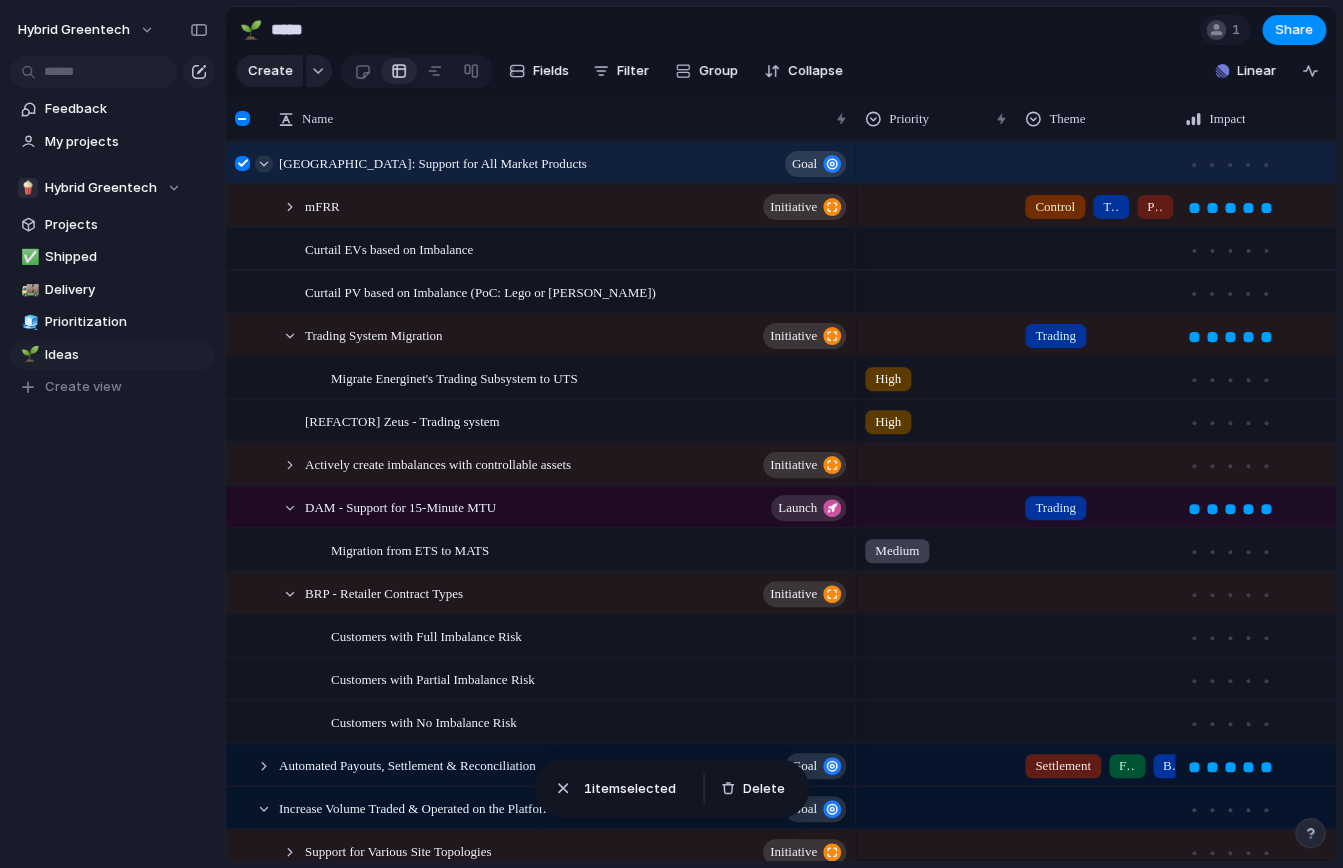 click at bounding box center [264, 164] 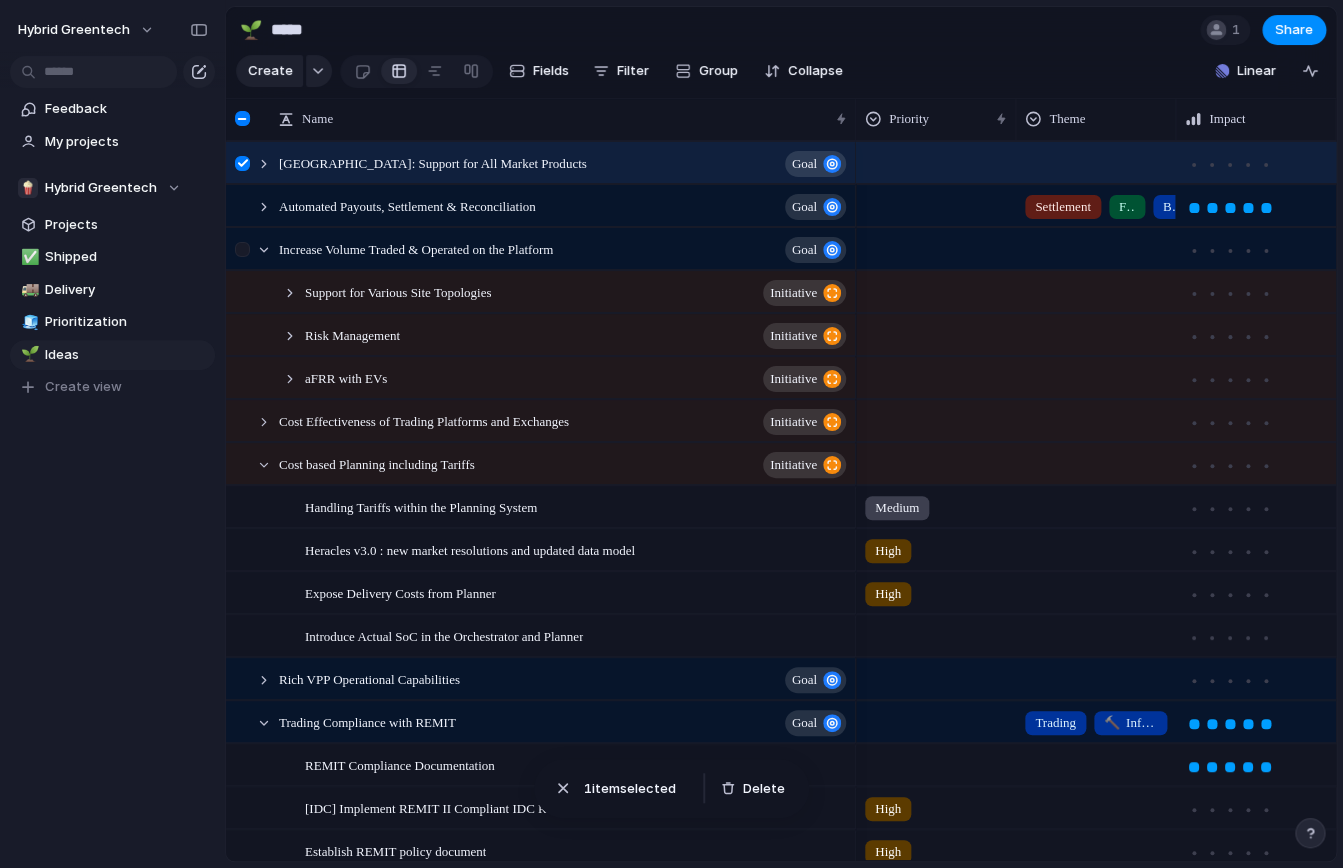 click at bounding box center [245, 256] 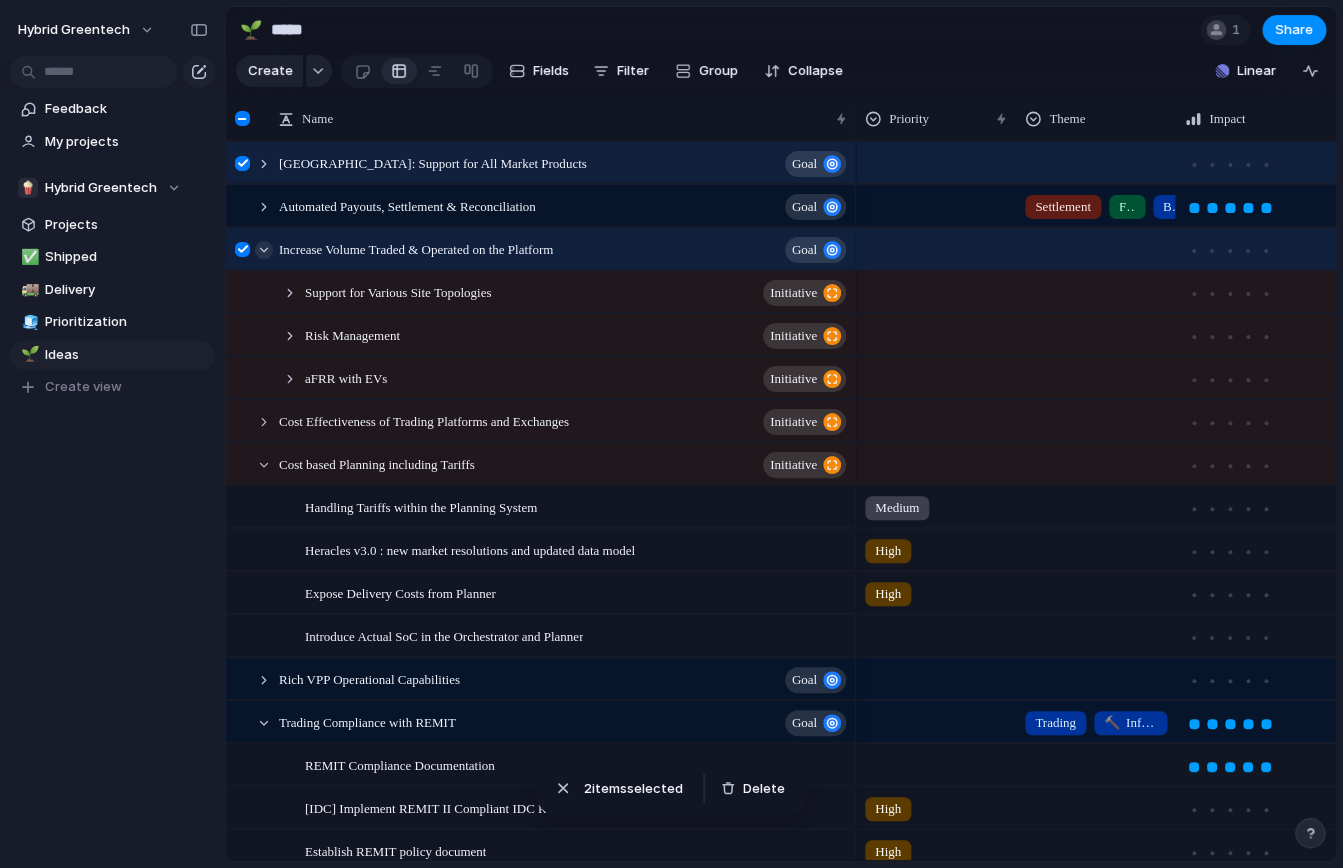 click at bounding box center [264, 250] 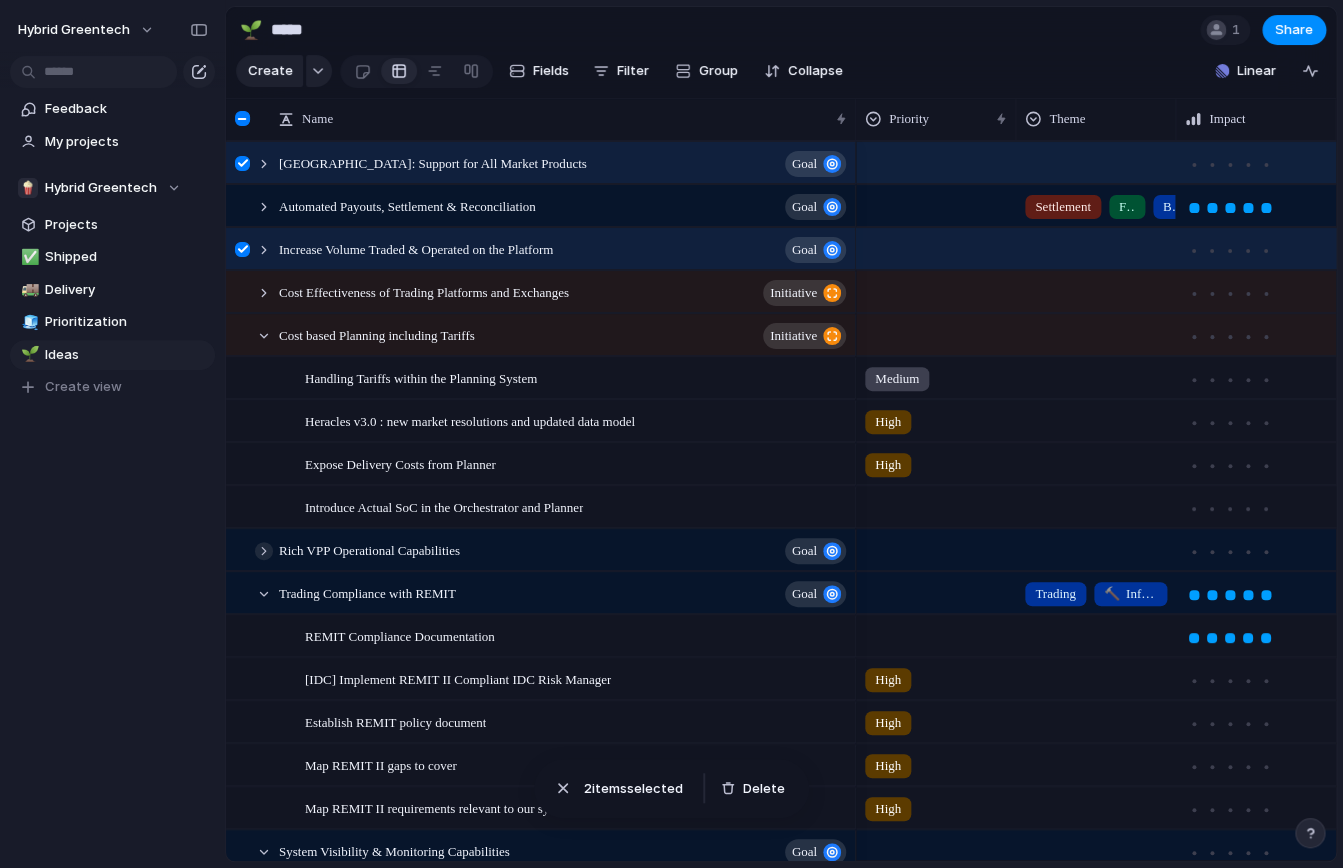 click at bounding box center (264, 551) 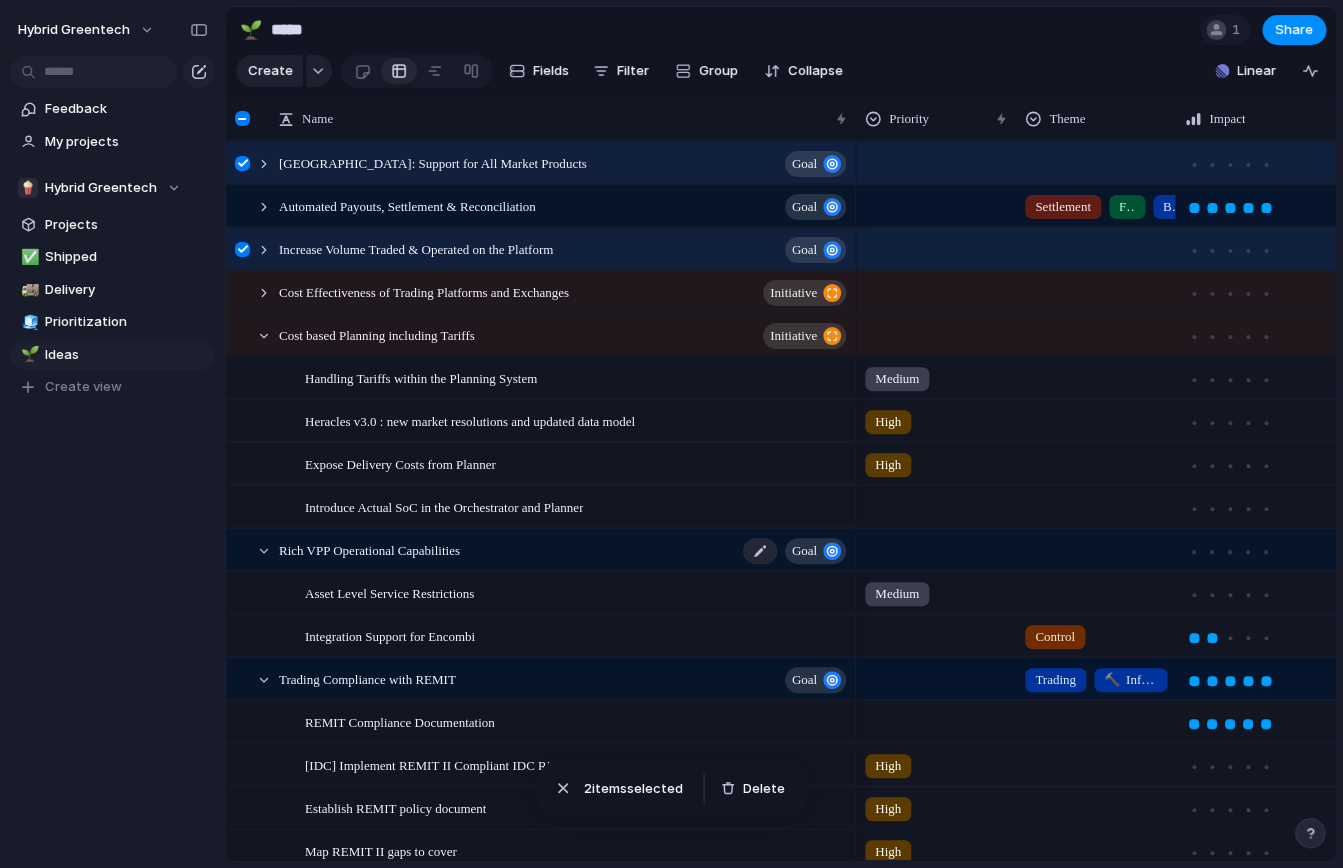 click on "Rich VPP Operational Capabilities Goal" at bounding box center (564, 550) 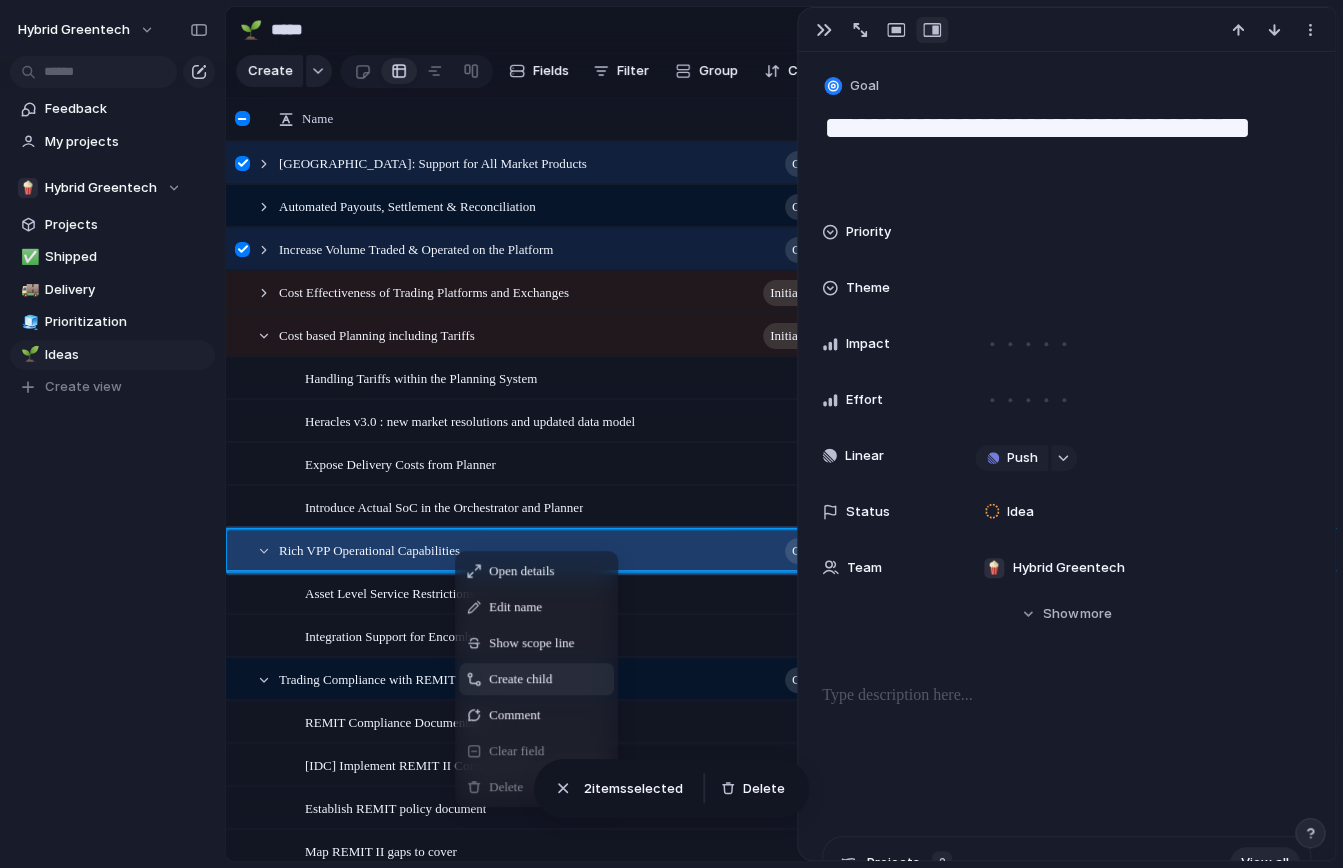 click on "Create child" at bounding box center (520, 679) 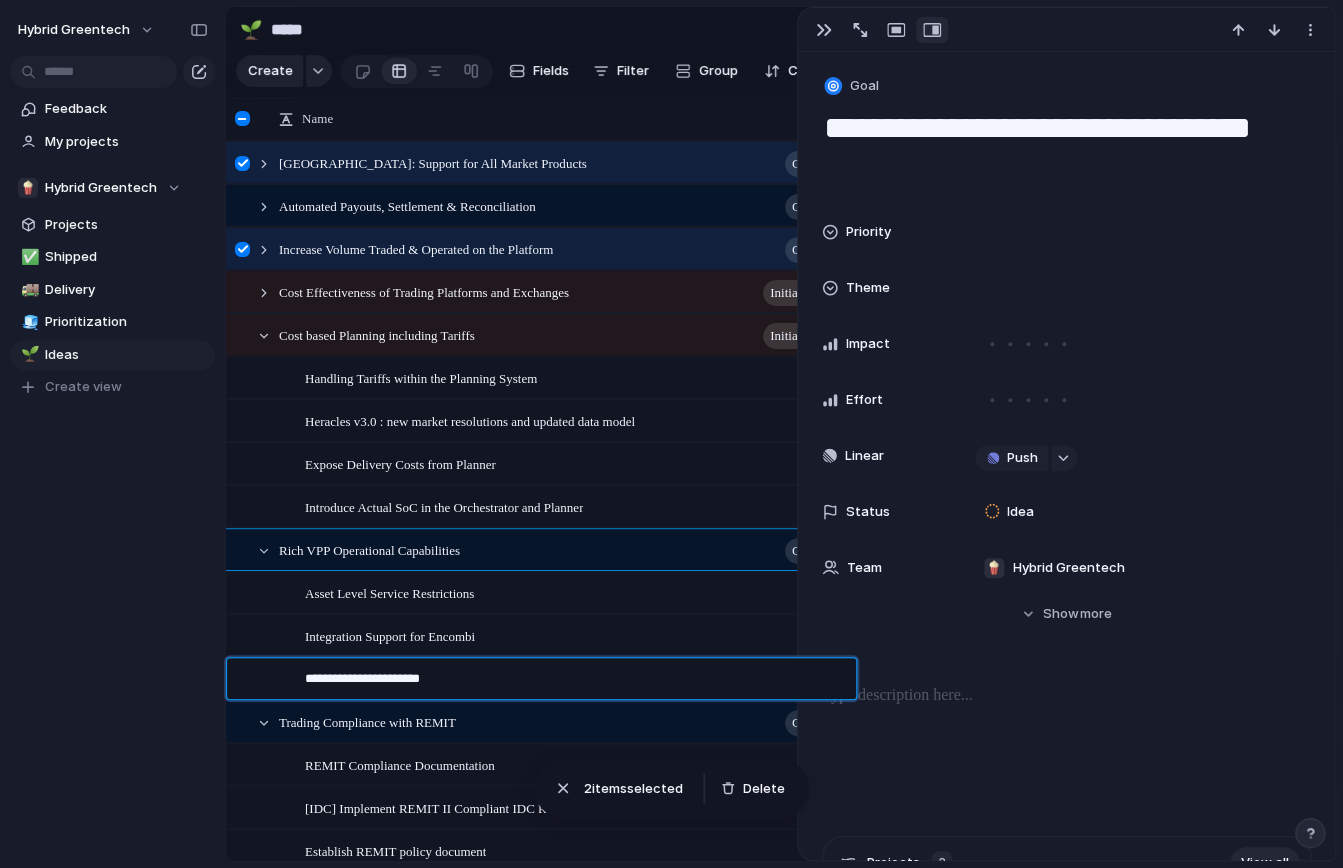 type on "**********" 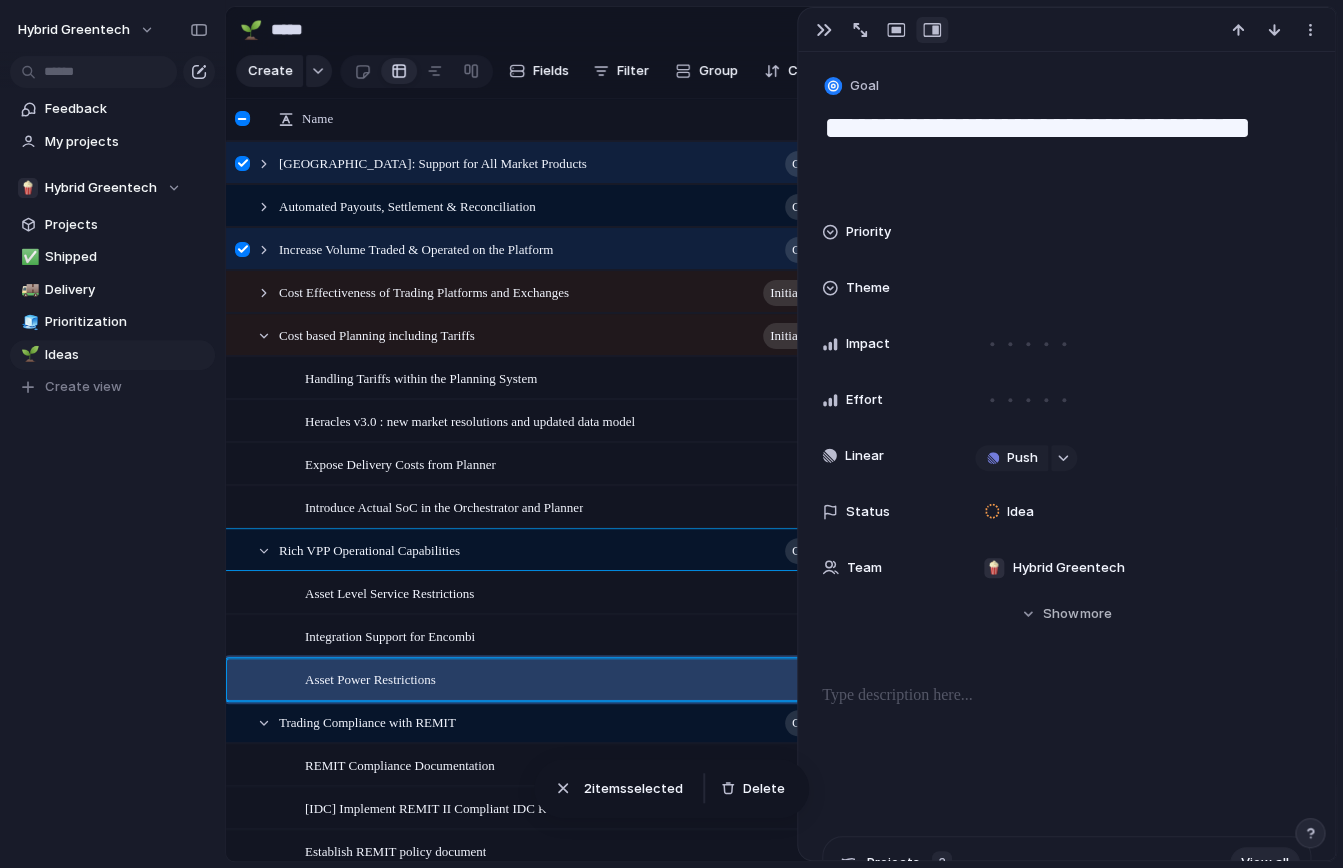 click on "Asset Level Service Restrictions" at bounding box center [577, 593] 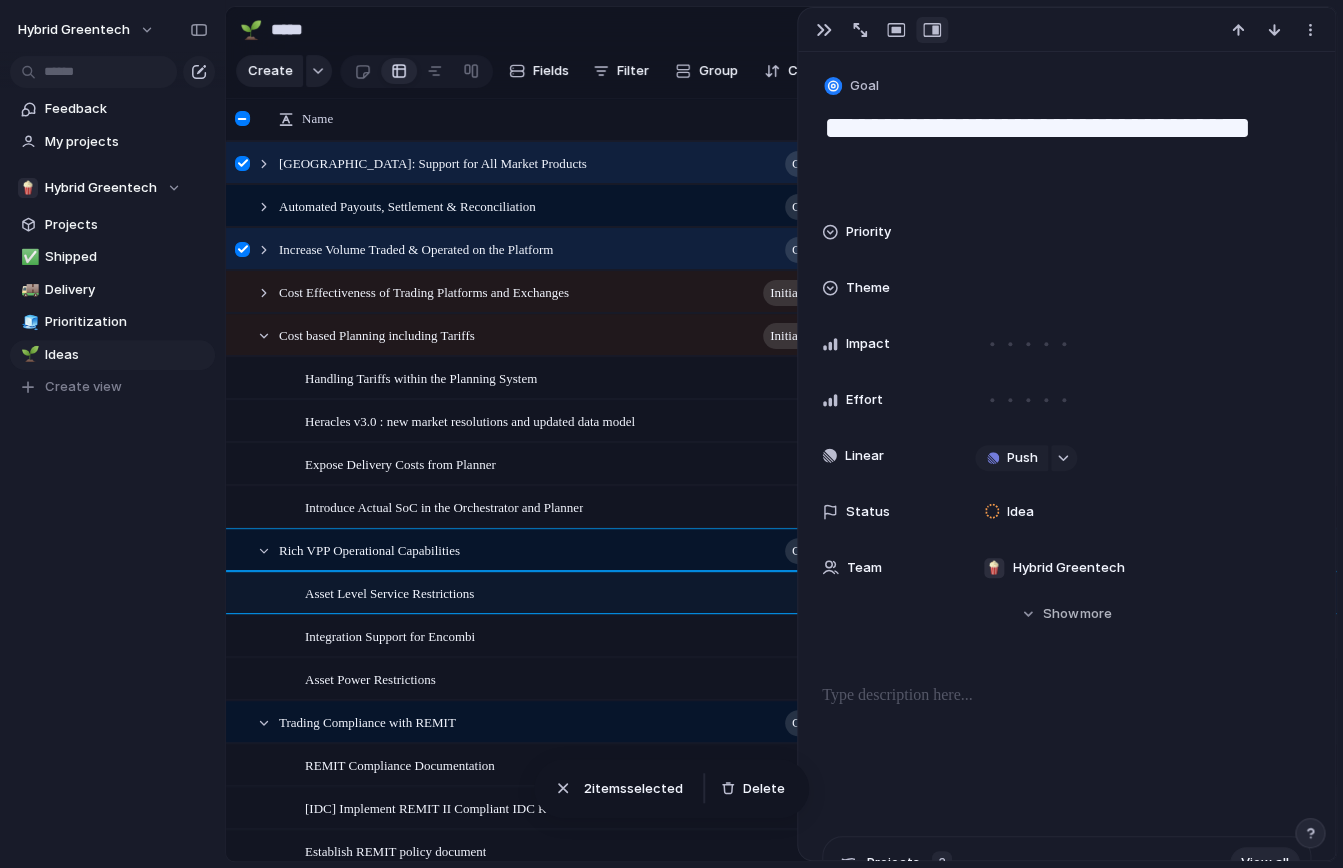 type on "**********" 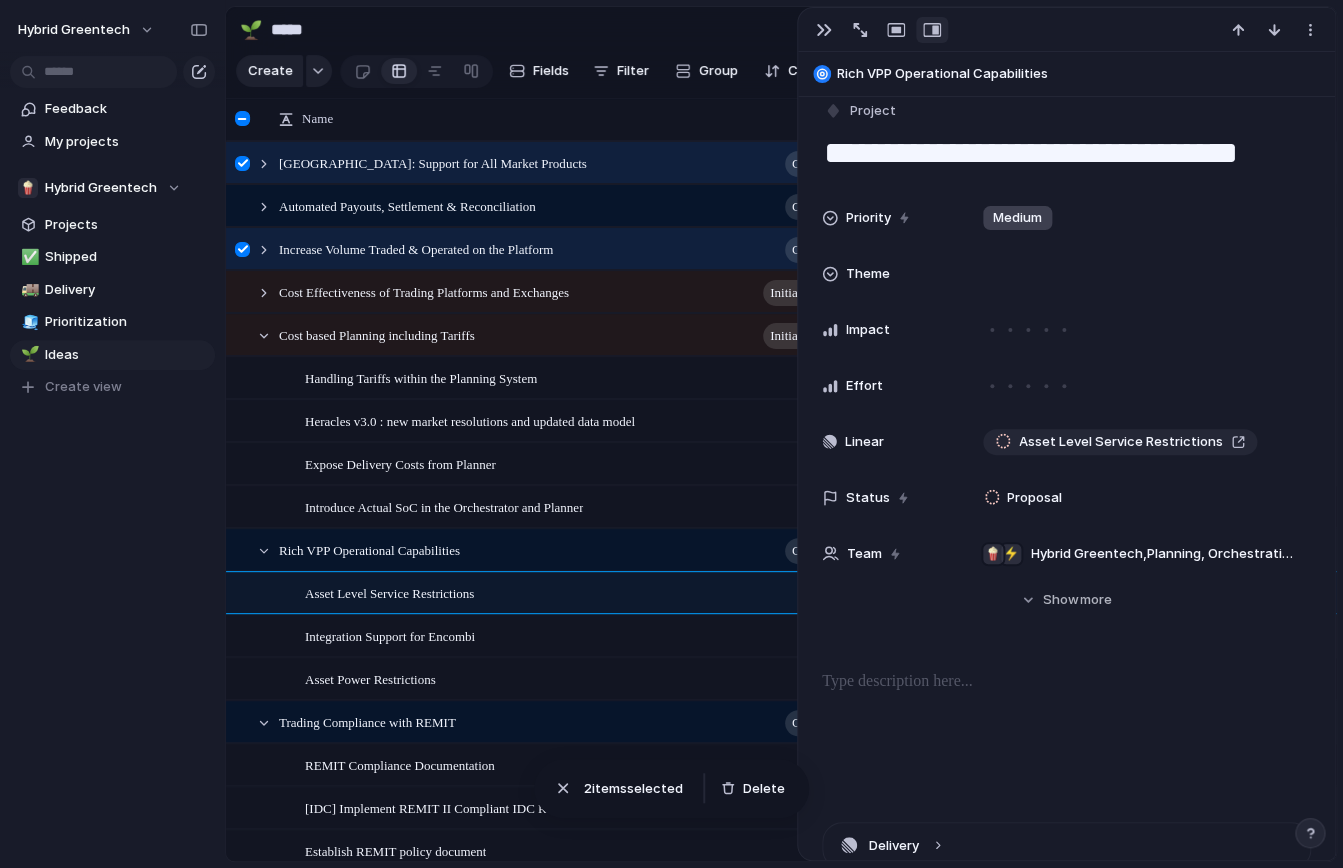 scroll, scrollTop: 41, scrollLeft: 0, axis: vertical 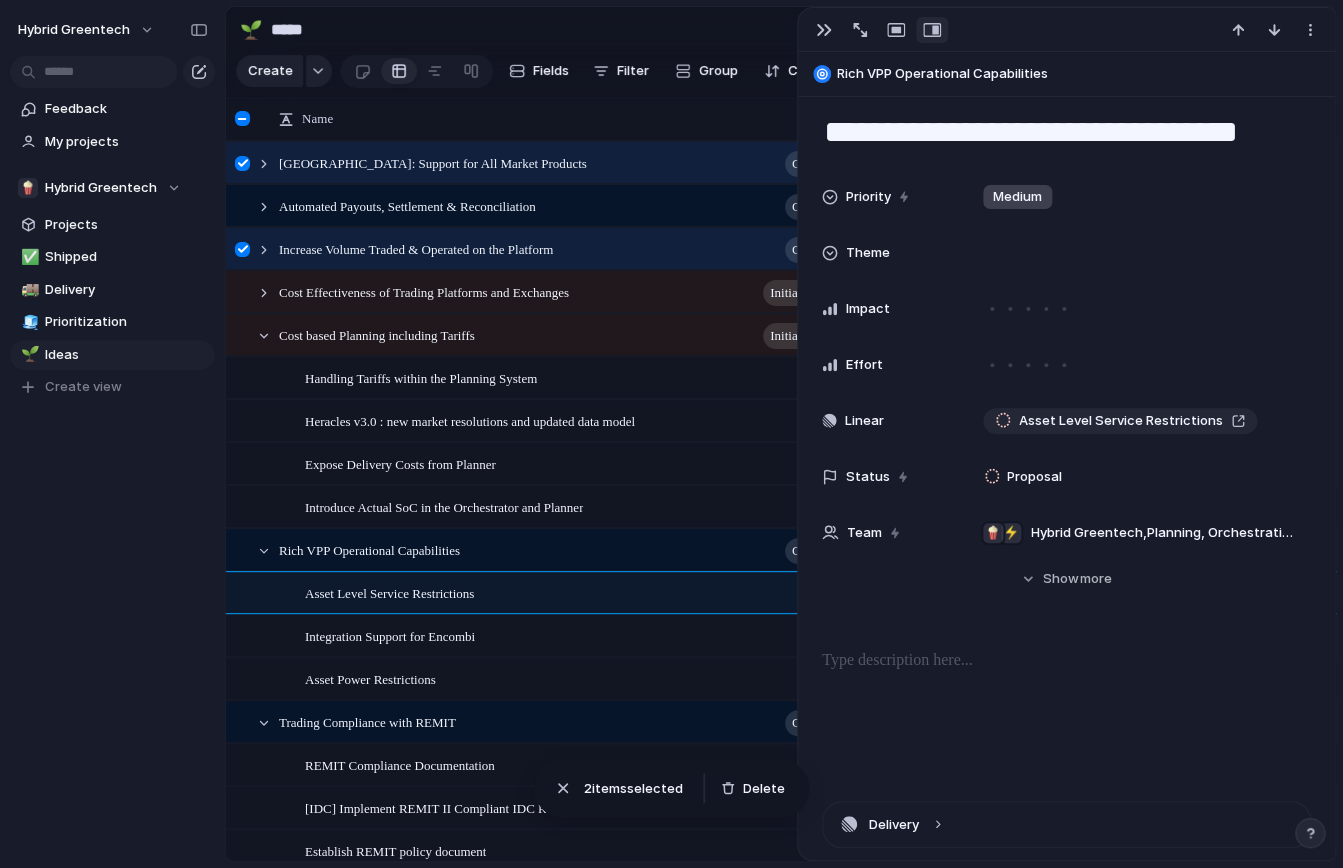 click at bounding box center [1066, 661] 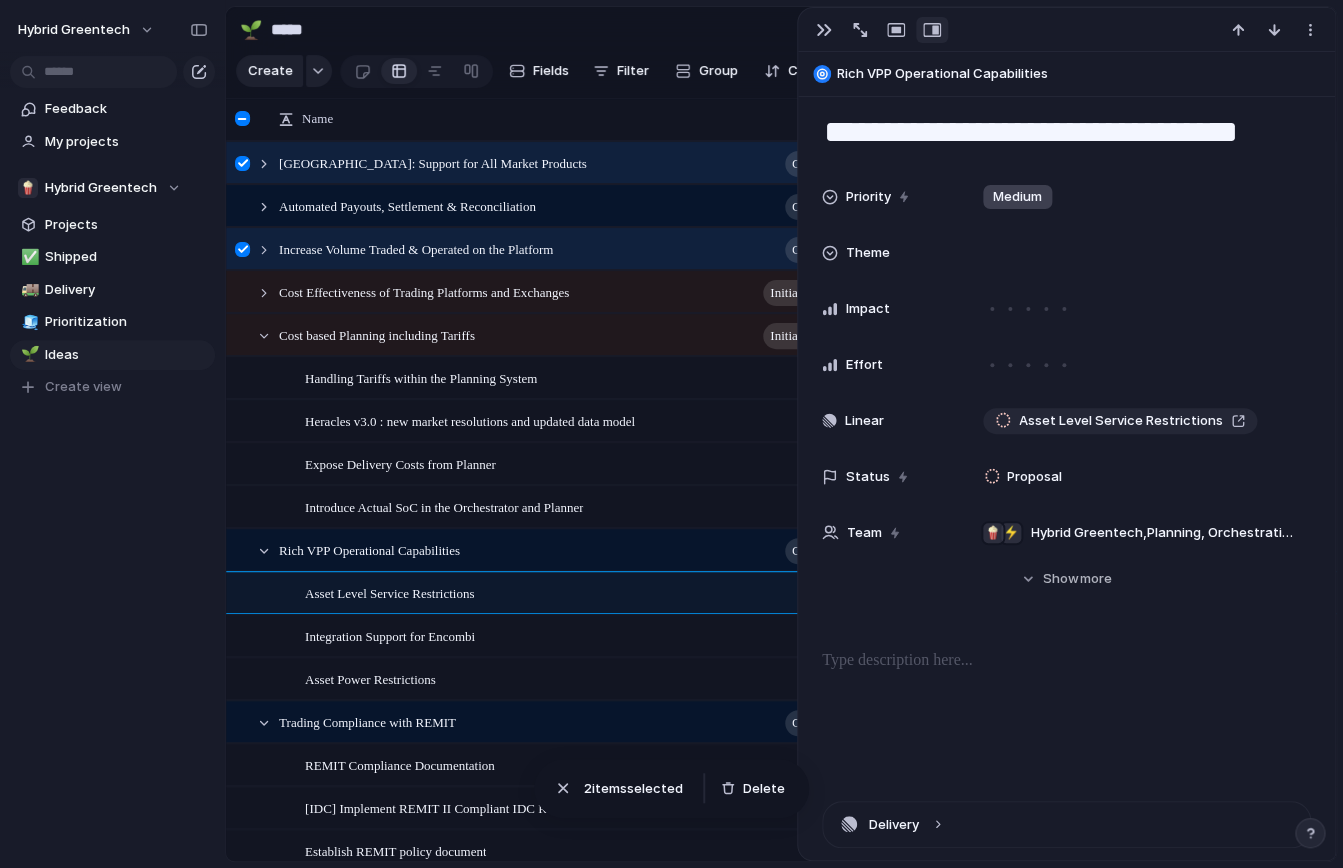 type 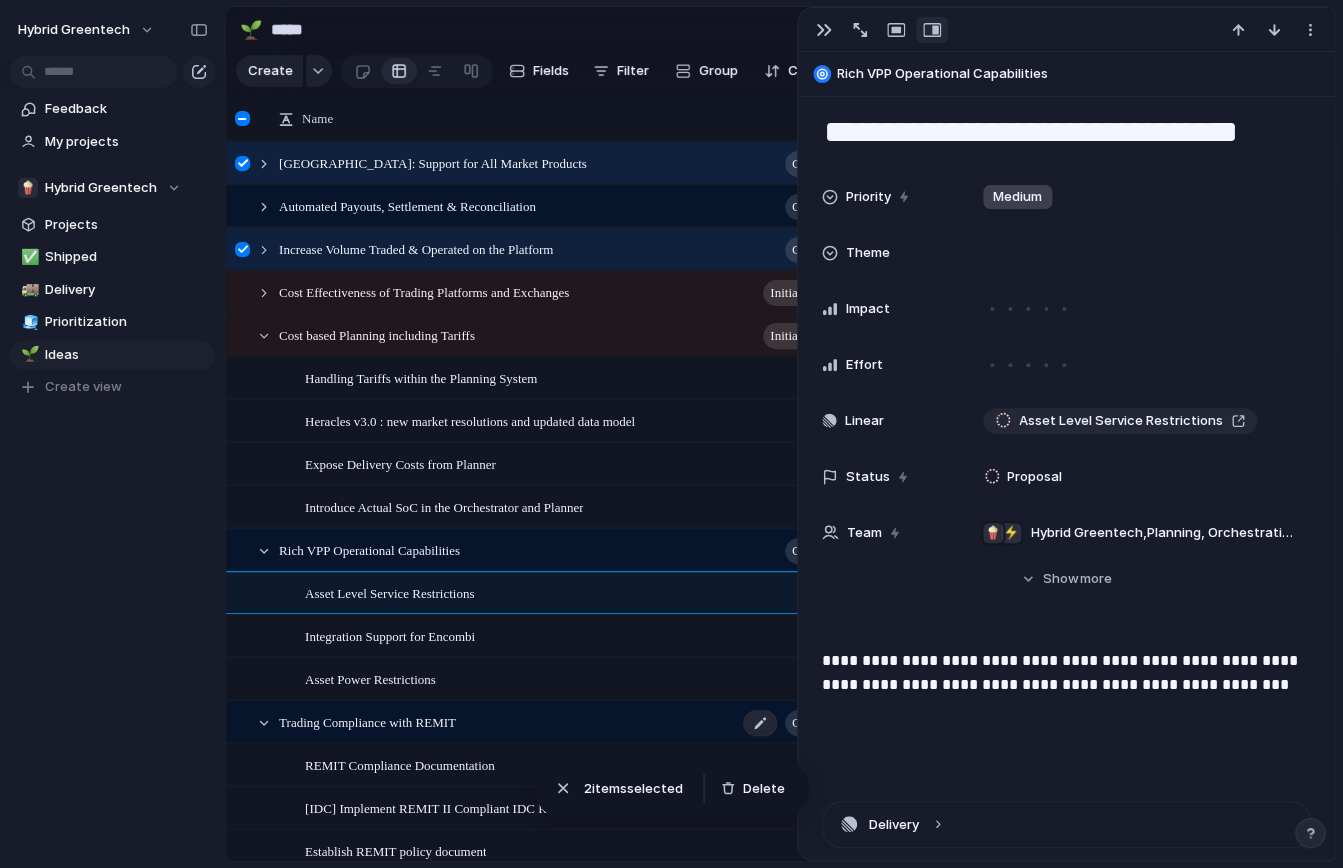 click on "Trading Compliance with REMIT Goal" at bounding box center [564, 722] 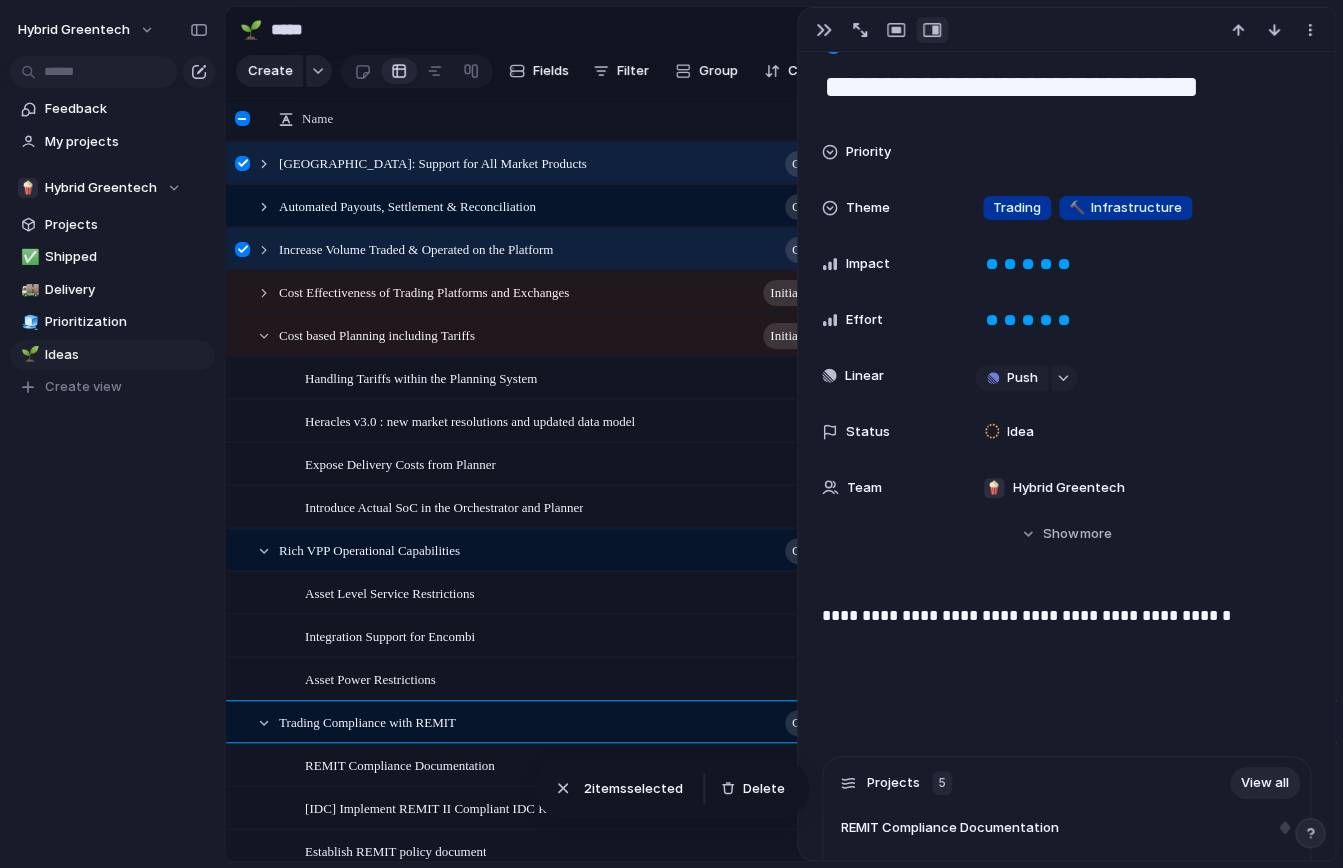 click on "Asset Power Restrictions" at bounding box center (577, 679) 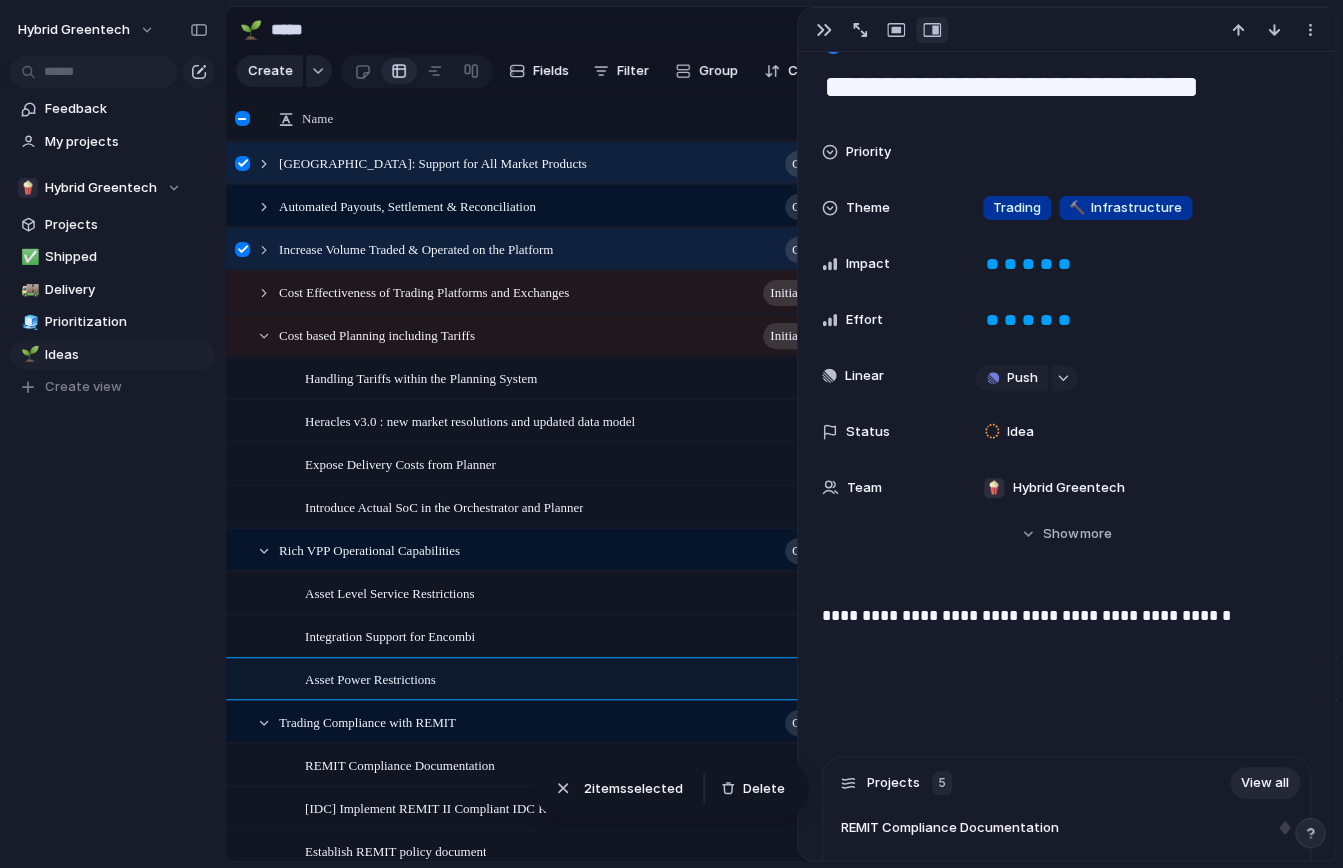 type on "**********" 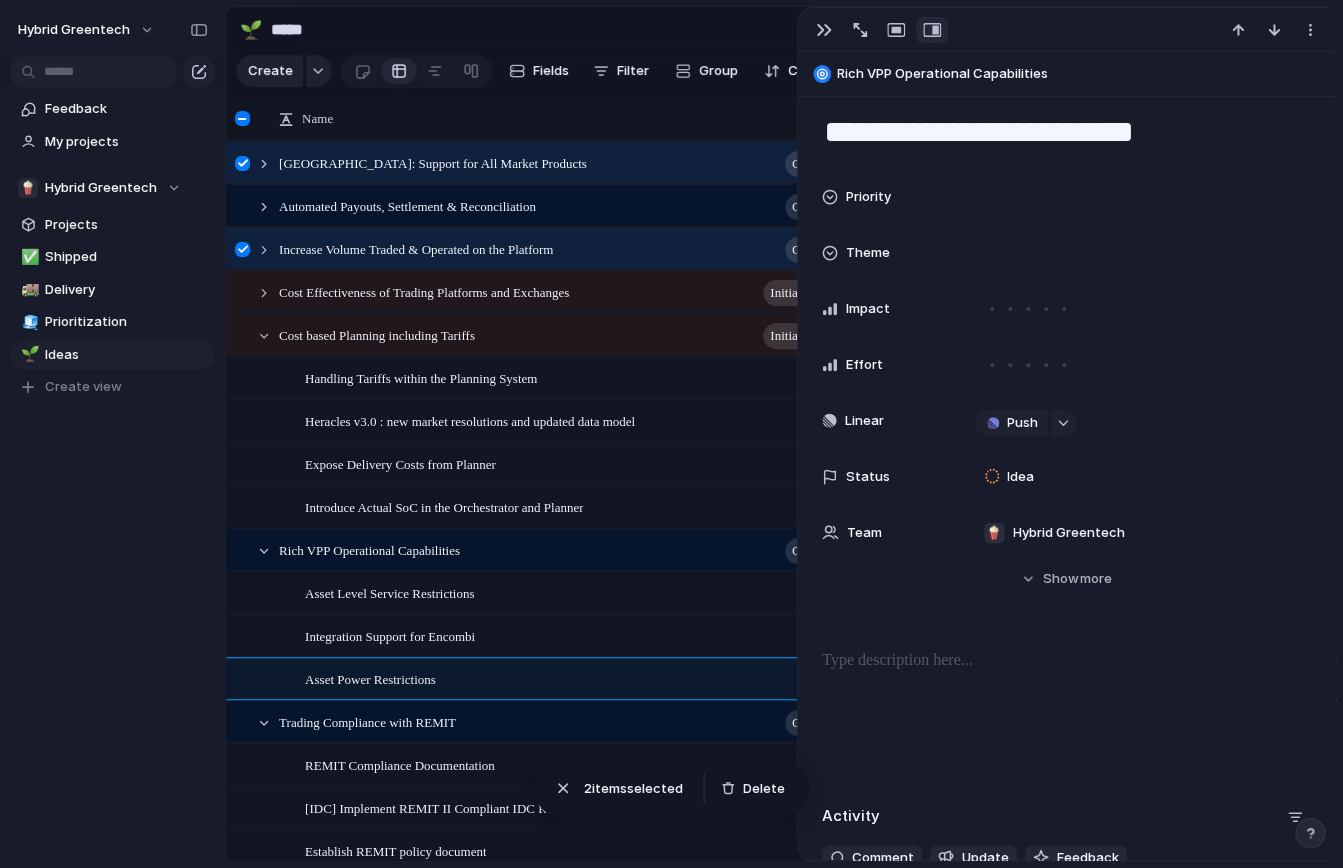 click on "Asset Power Restrictions" at bounding box center [577, 679] 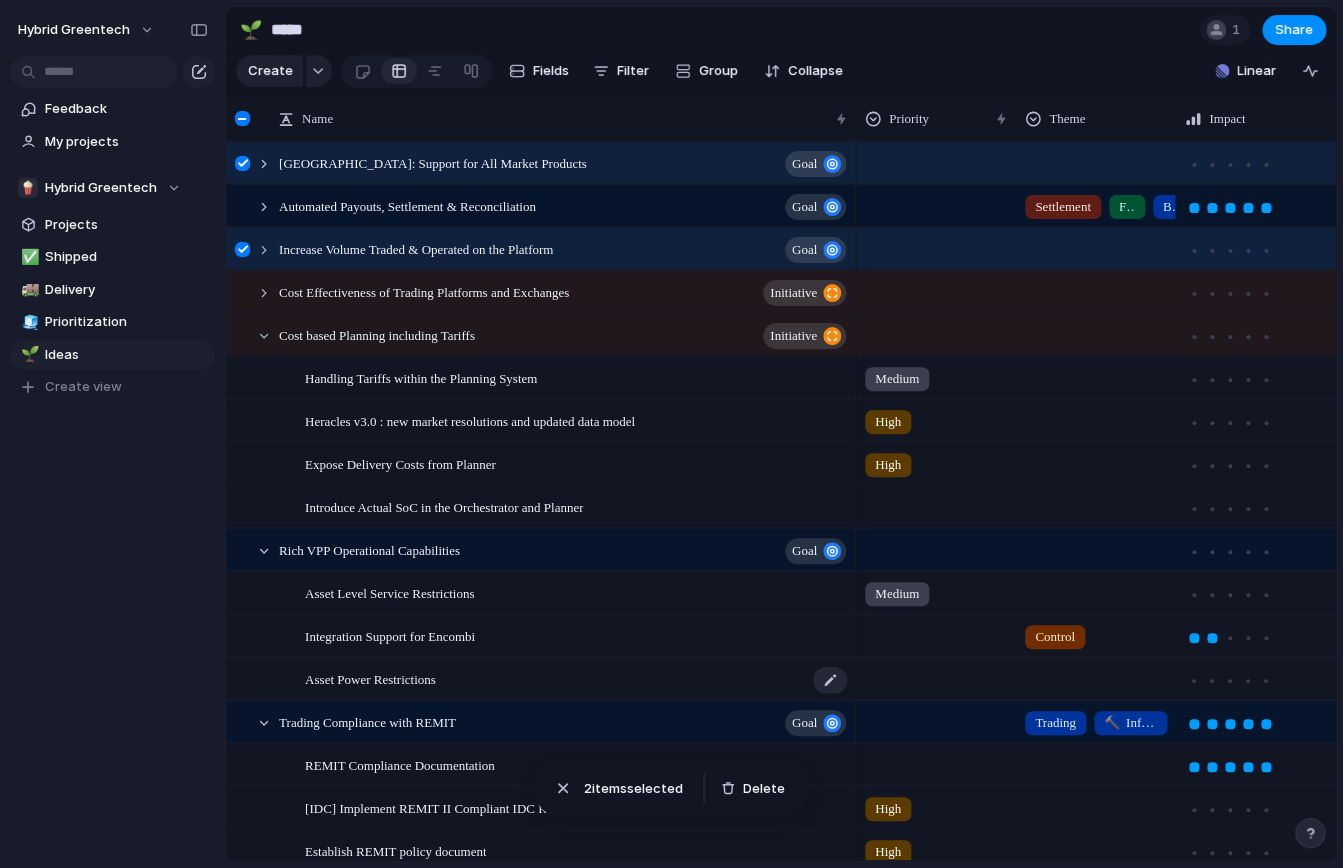 click on "Asset Power Restrictions" at bounding box center (577, 679) 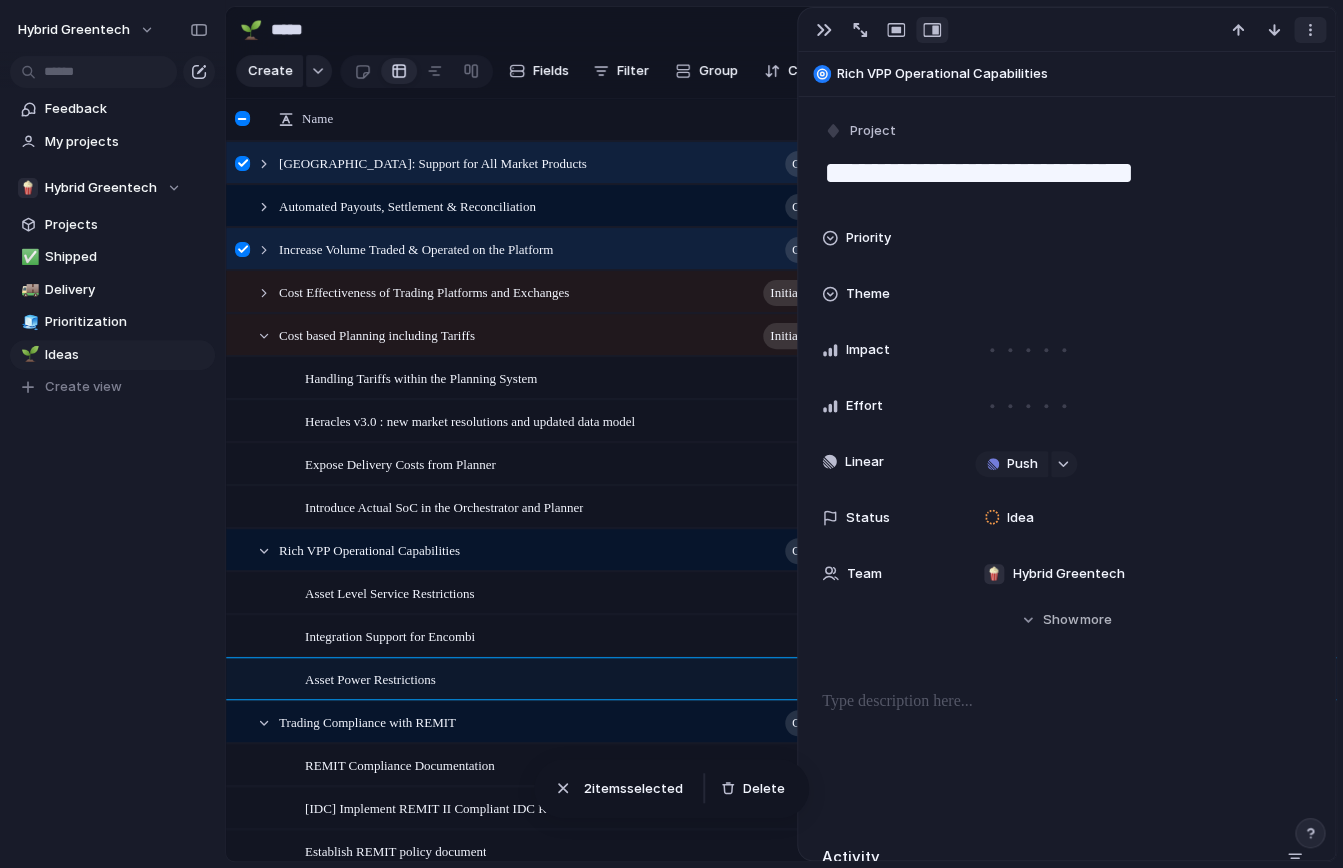 click at bounding box center (1310, 30) 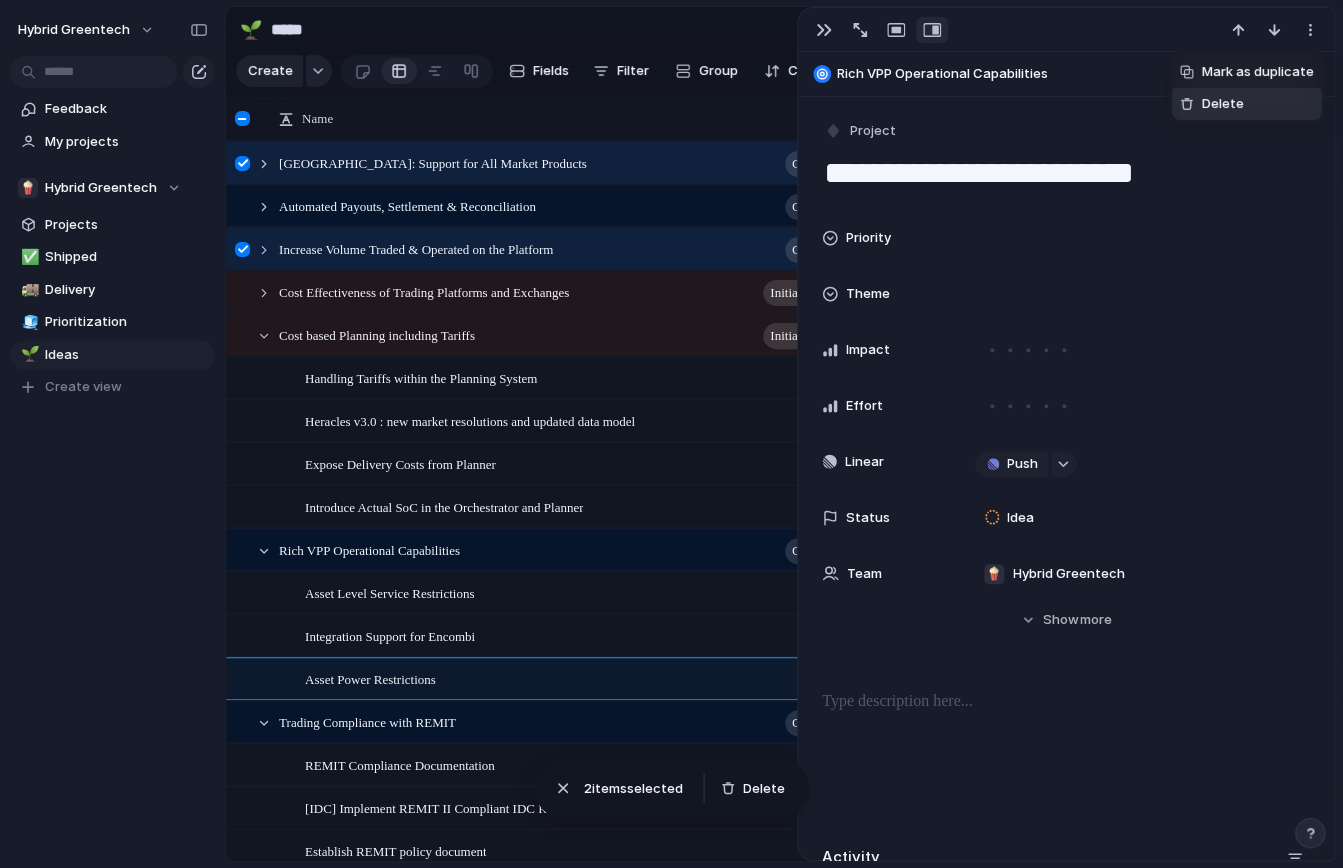 click on "Delete" at bounding box center (1247, 104) 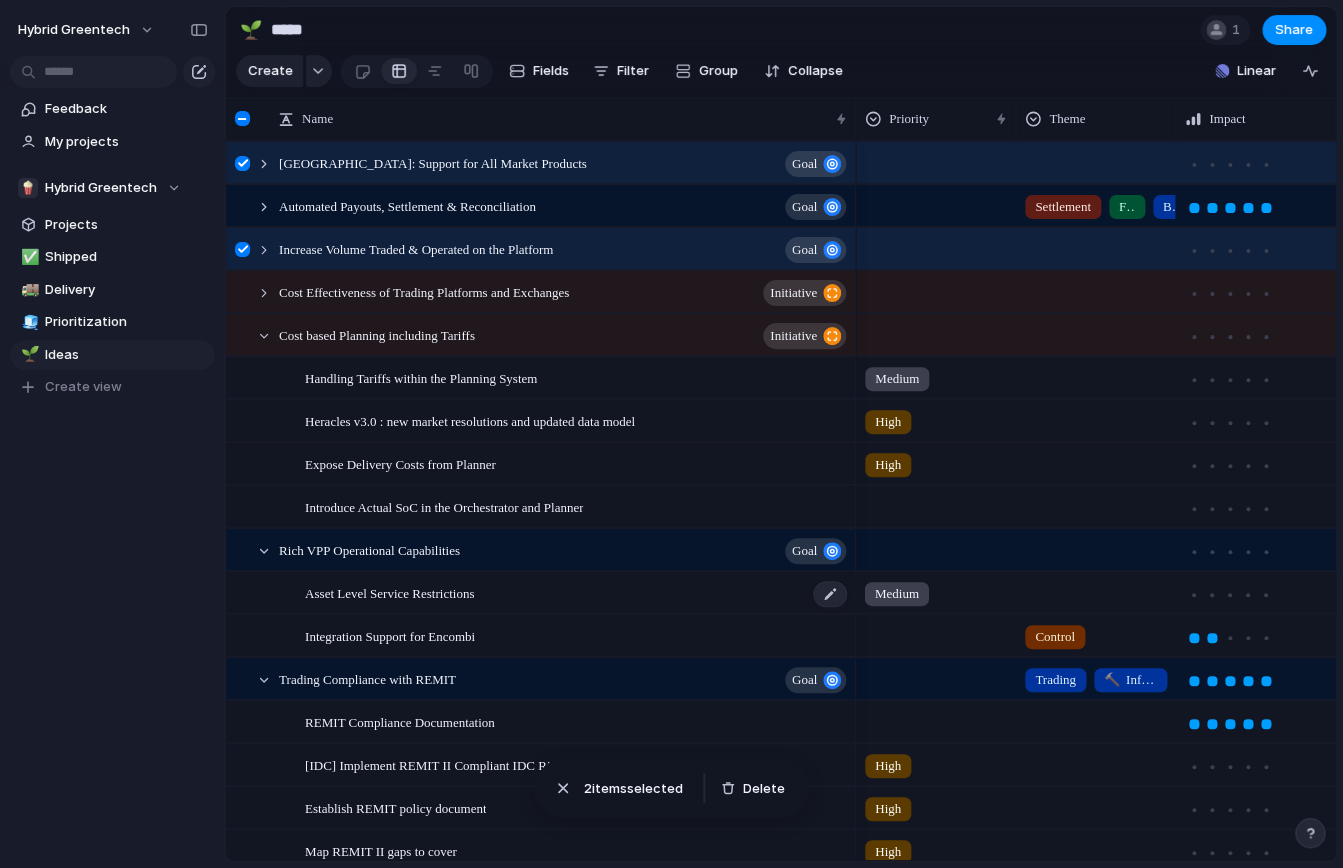 click on "Asset Level Service Restrictions" at bounding box center [389, 592] 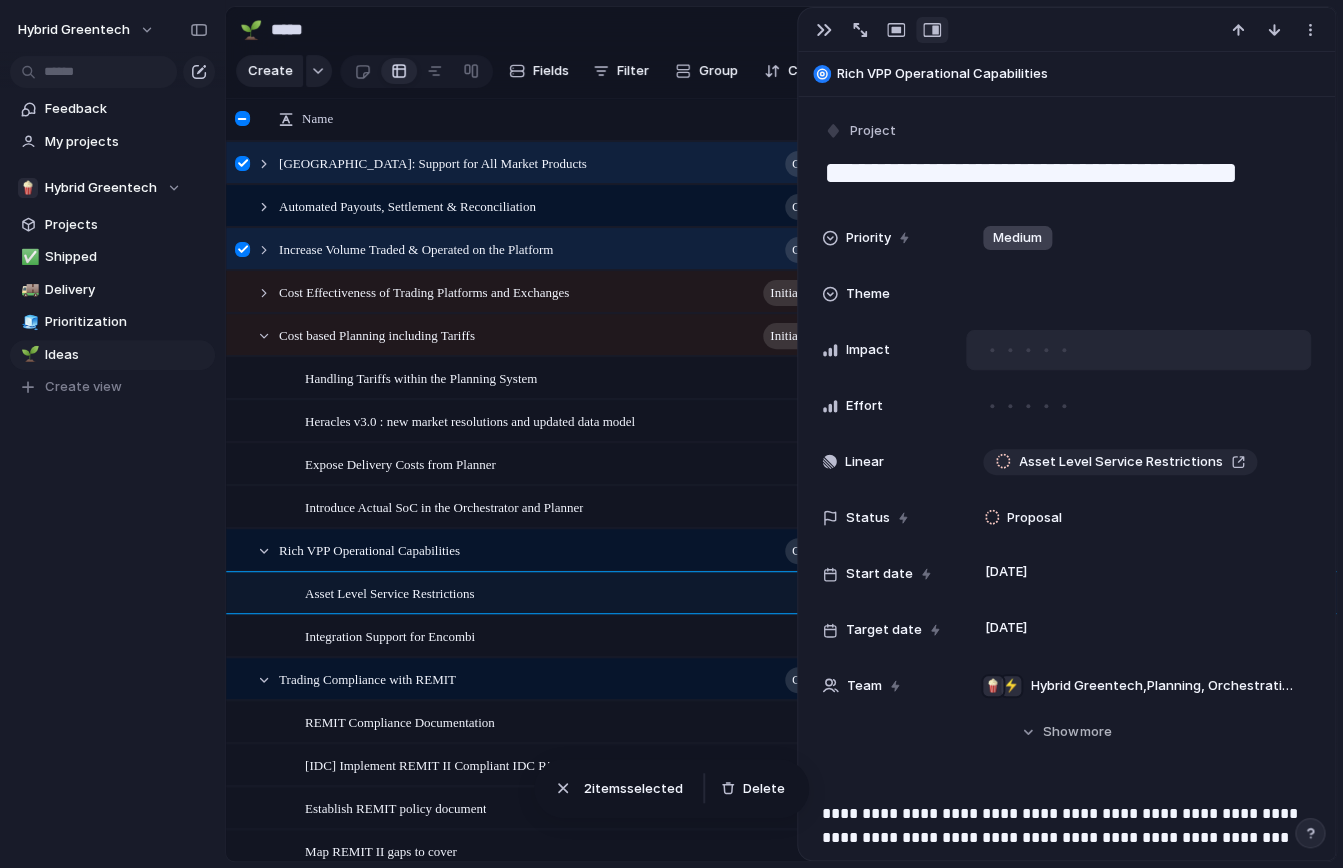click at bounding box center (1046, 350) 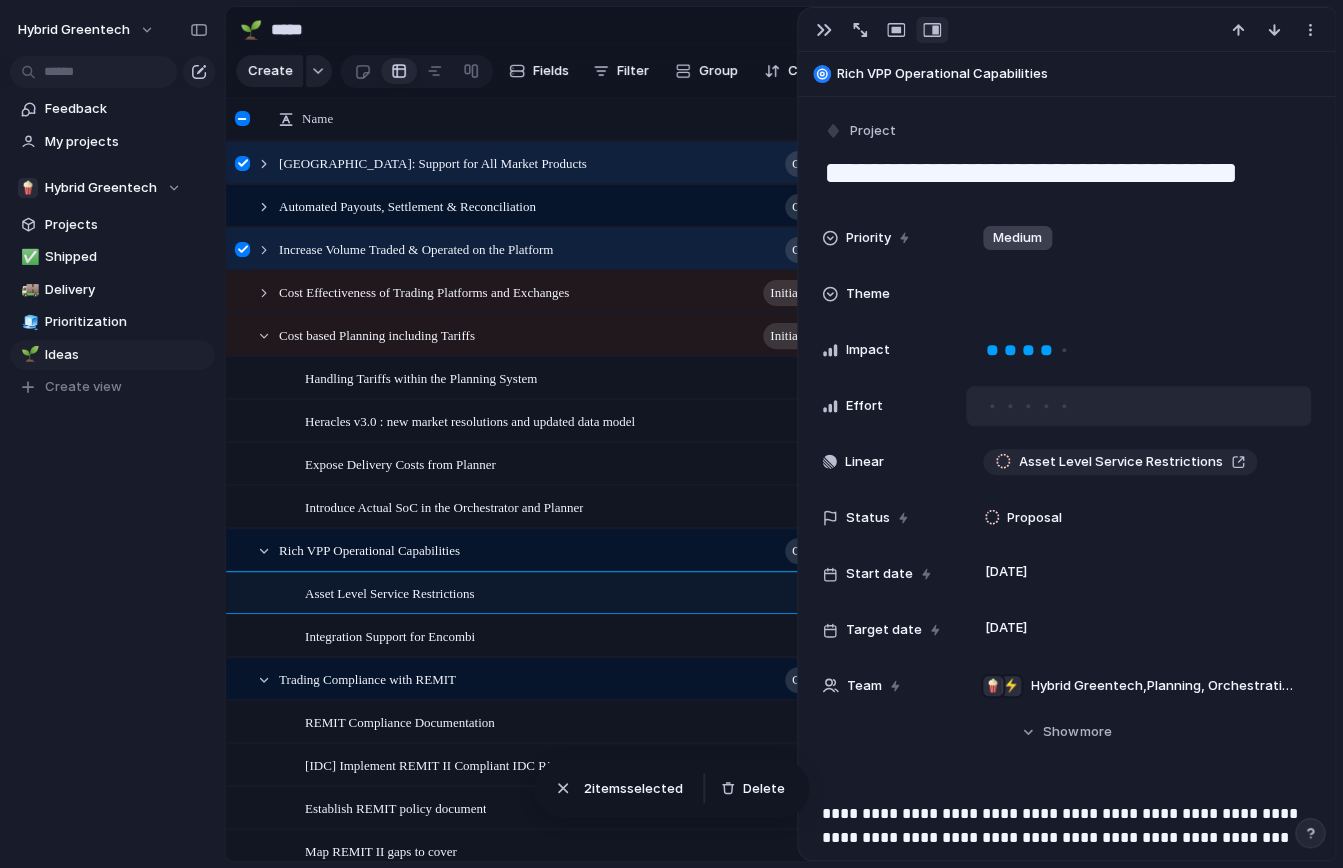 click at bounding box center [1064, 406] 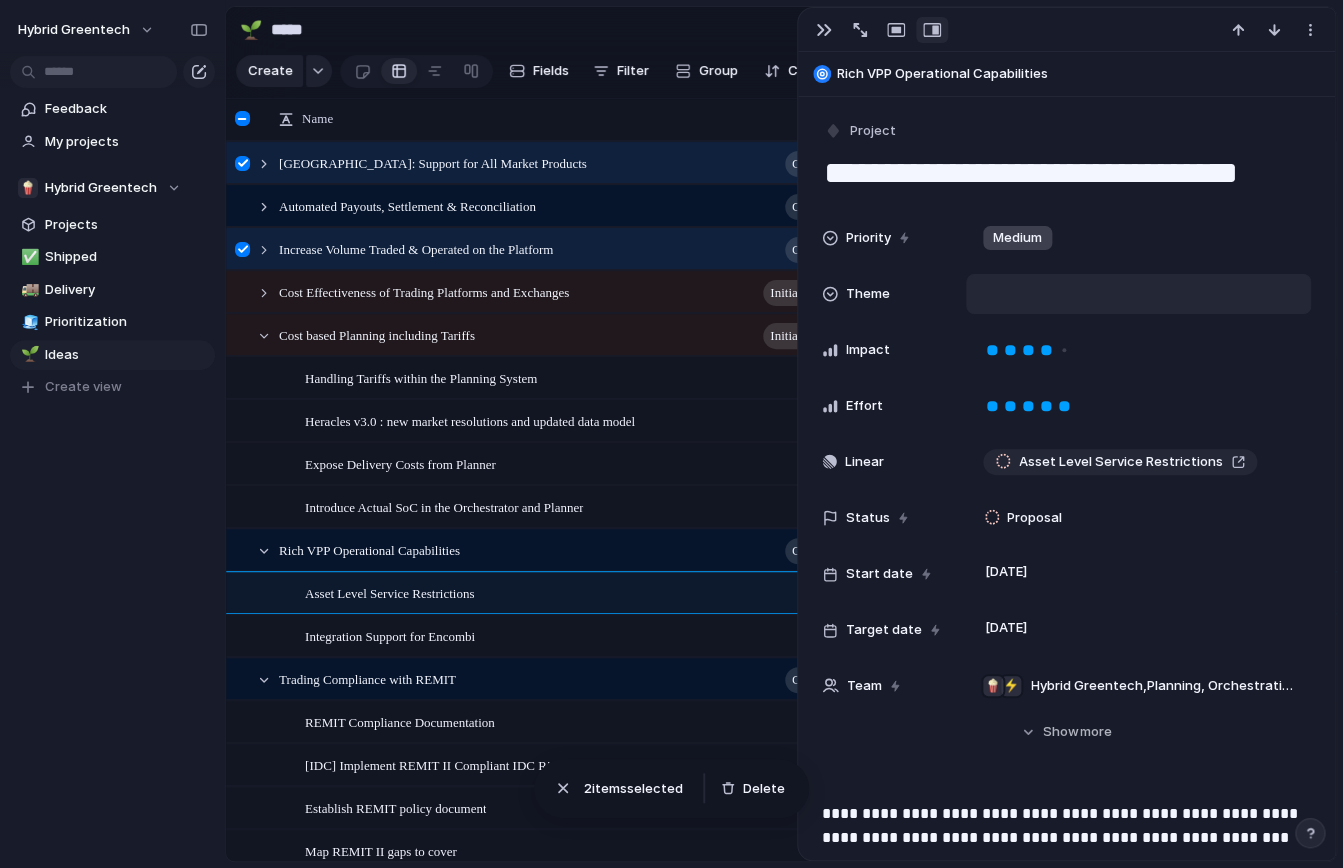 click at bounding box center (1138, 294) 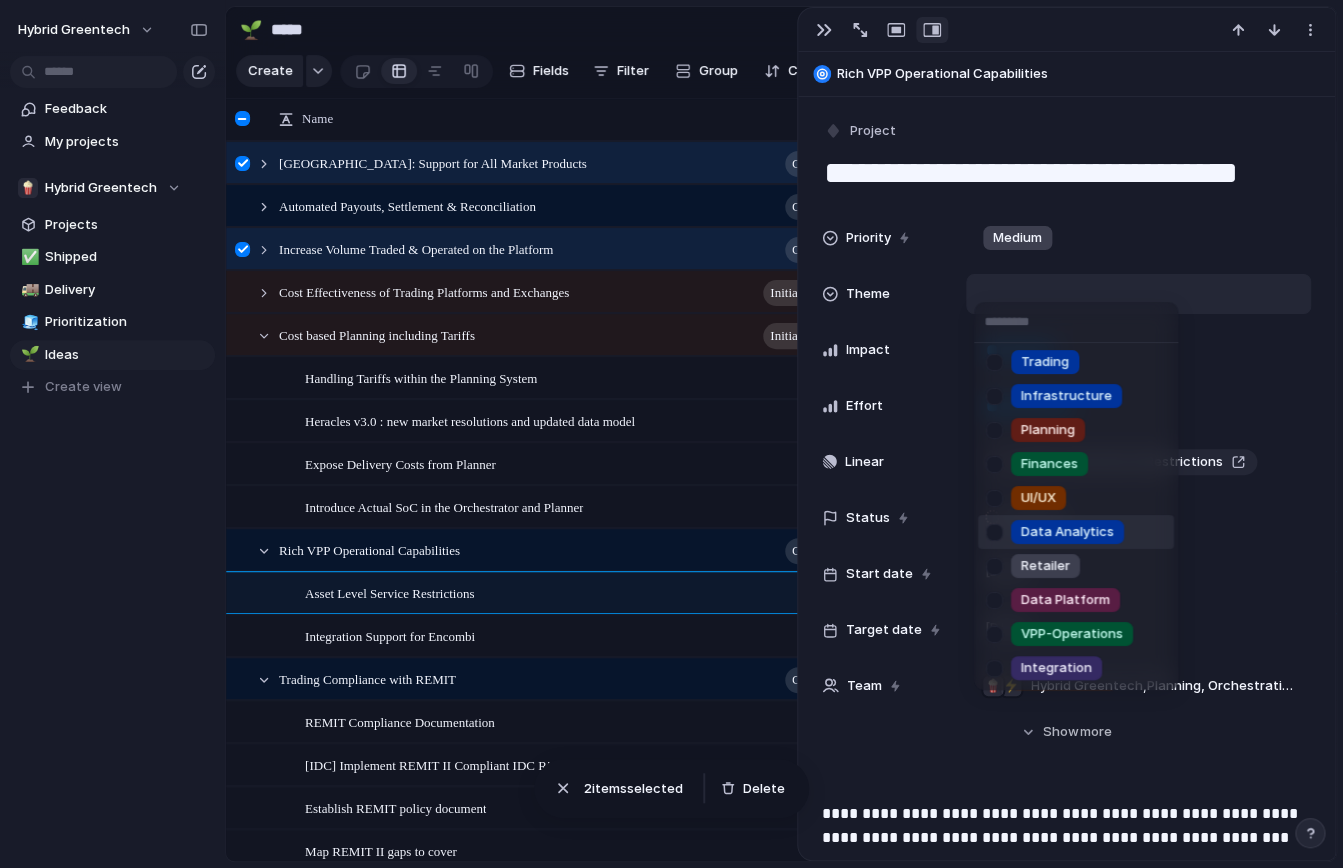 scroll, scrollTop: 0, scrollLeft: 0, axis: both 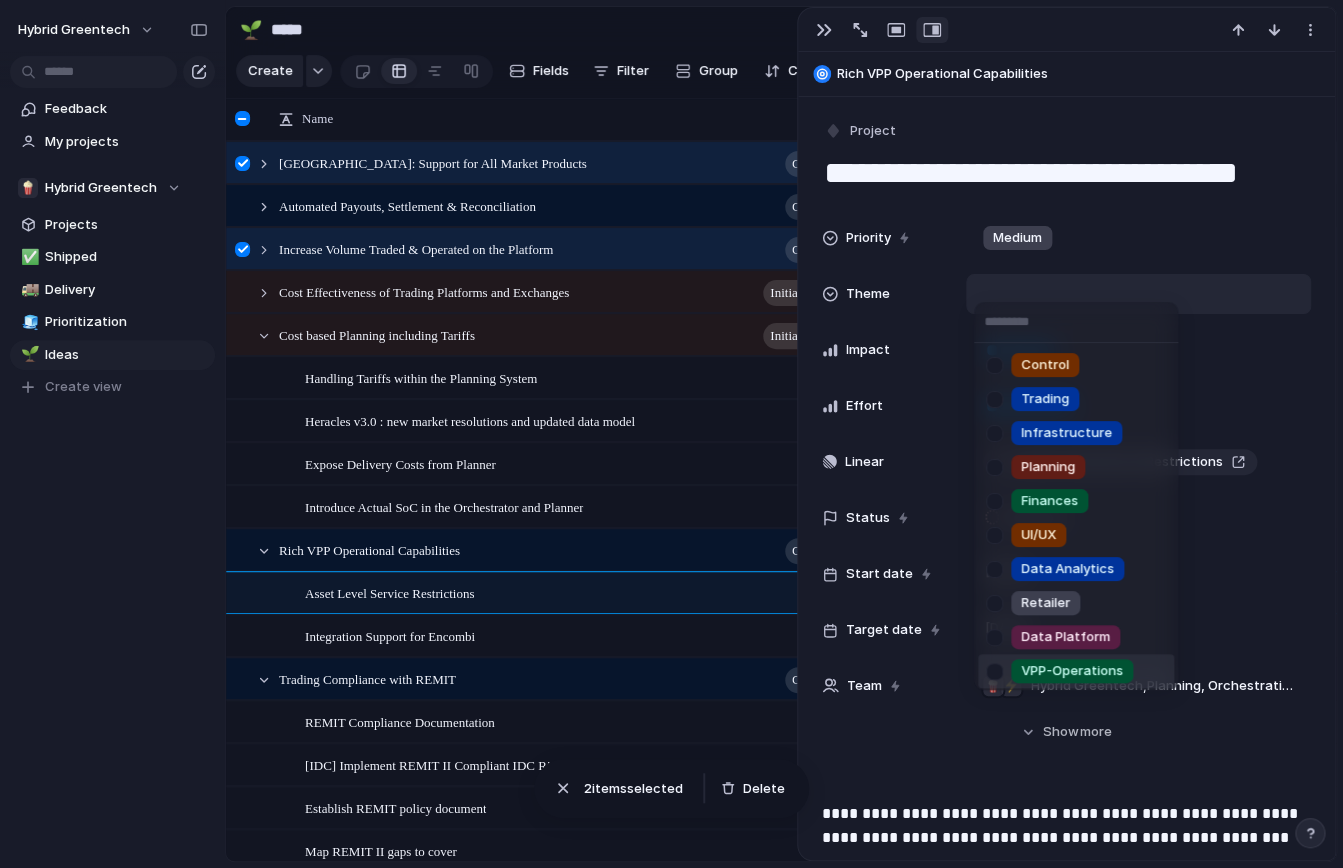 click at bounding box center (994, 671) 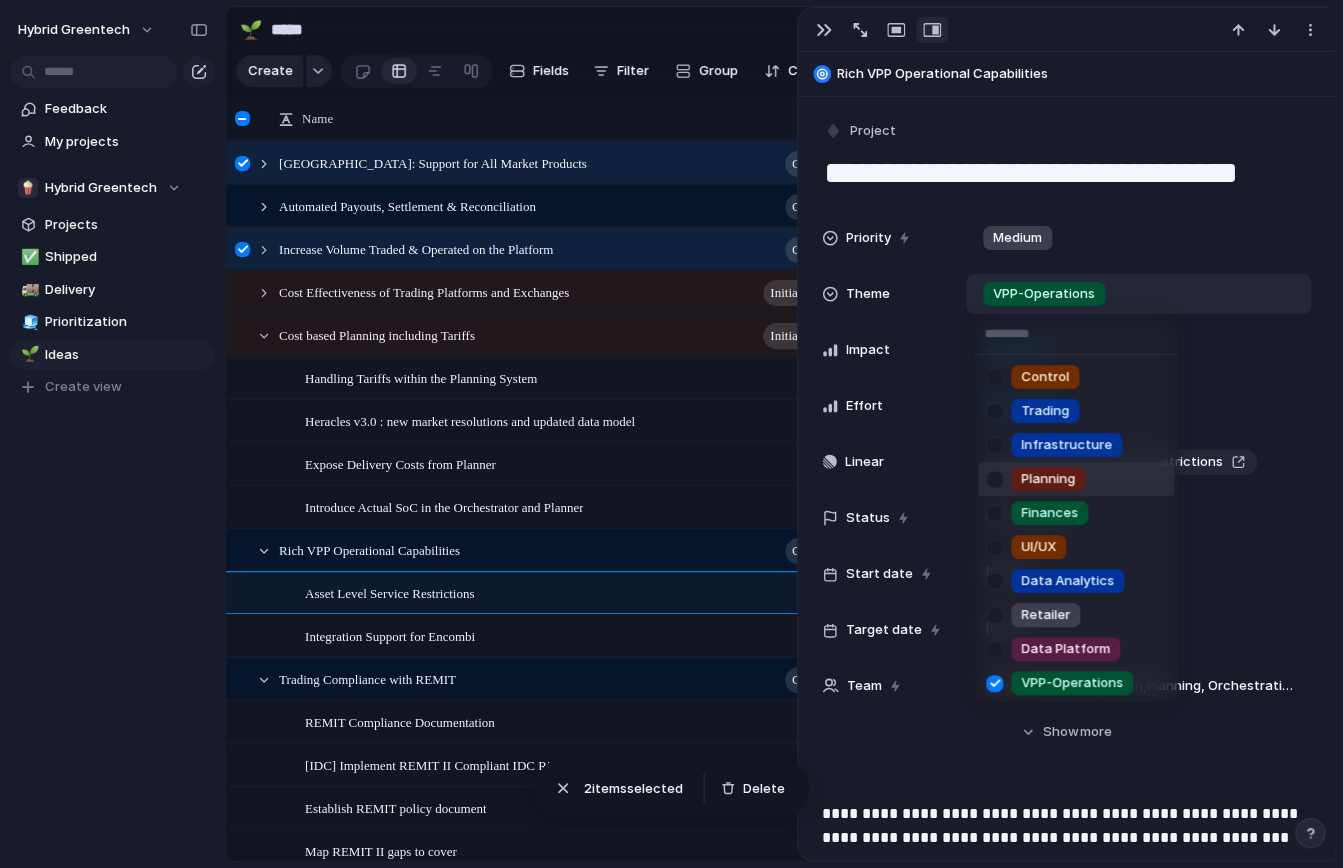 click at bounding box center [994, 479] 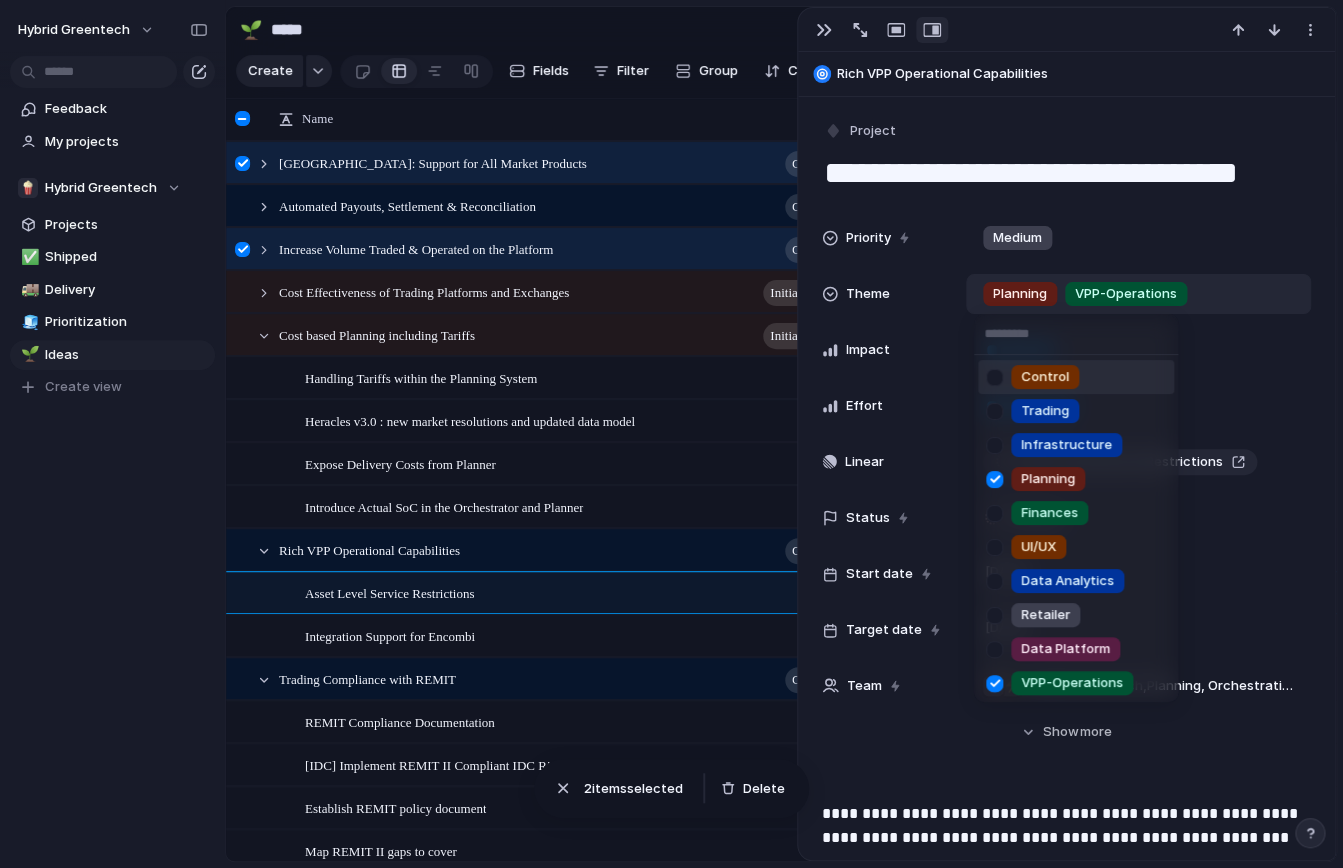 click at bounding box center (994, 377) 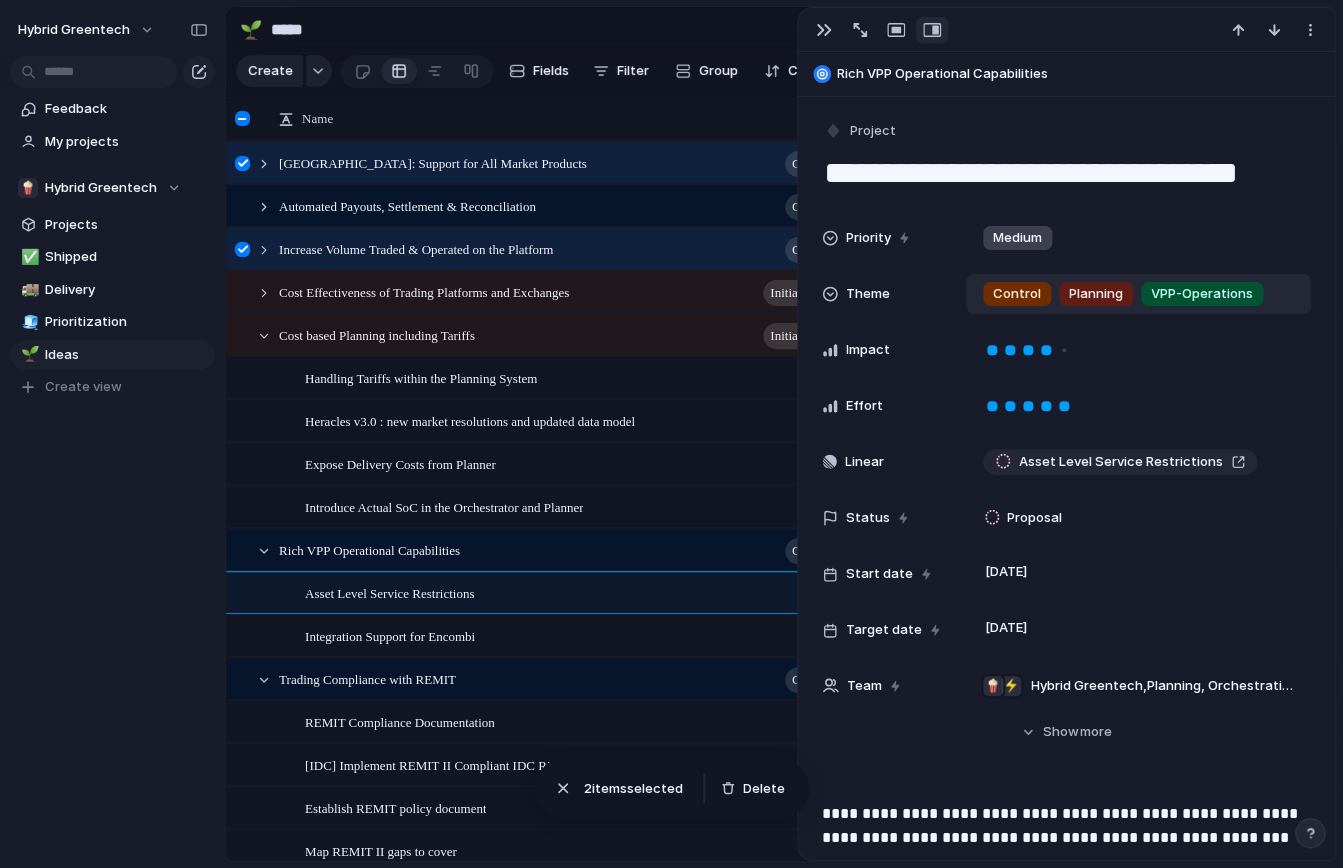 click on "Control   Trading   Infrastructure   Planning   Finances   UI/UX   Data Analytics   Retailer   Data Platform   VPP-Operations   Integration   Data Science   Documentation" at bounding box center [671, 434] 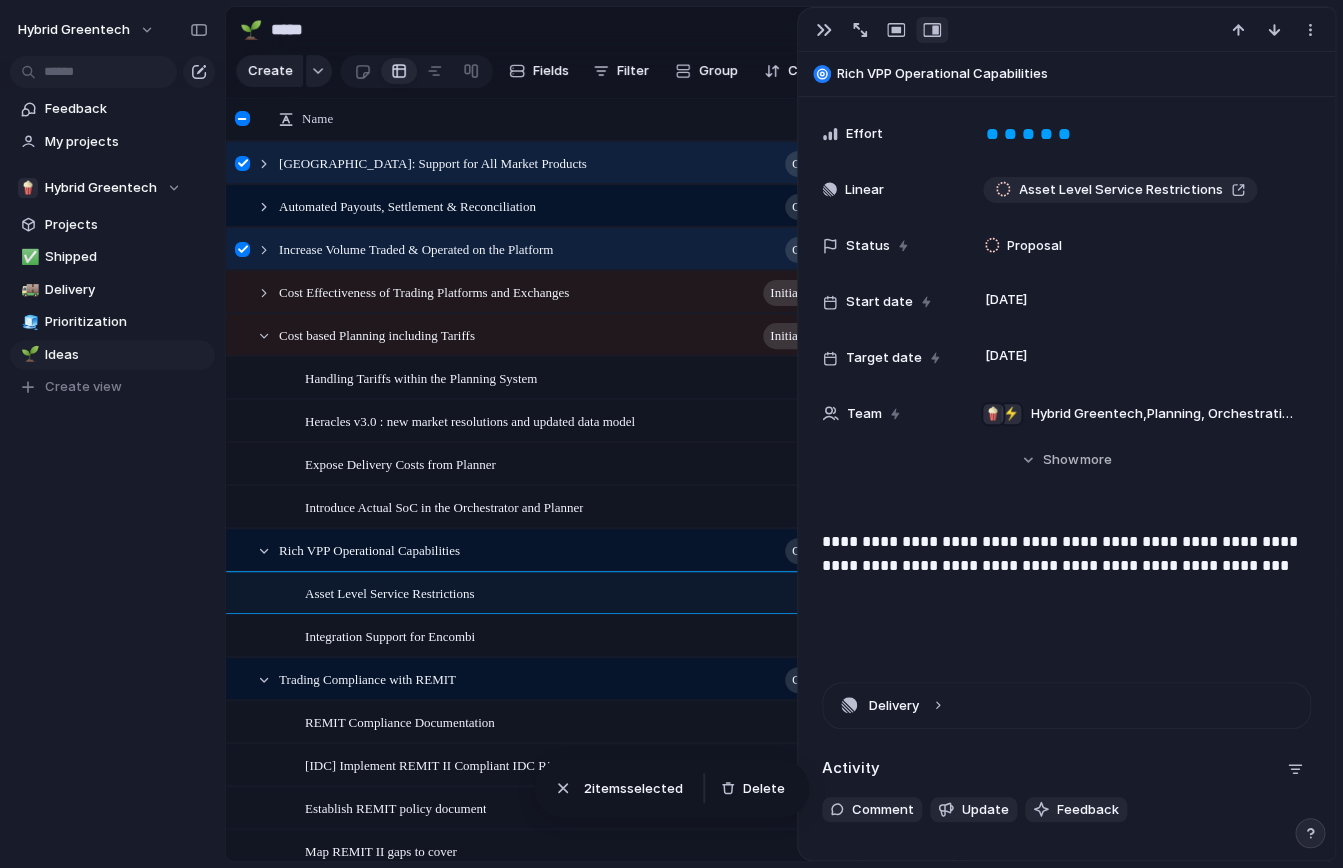 scroll, scrollTop: 500, scrollLeft: 0, axis: vertical 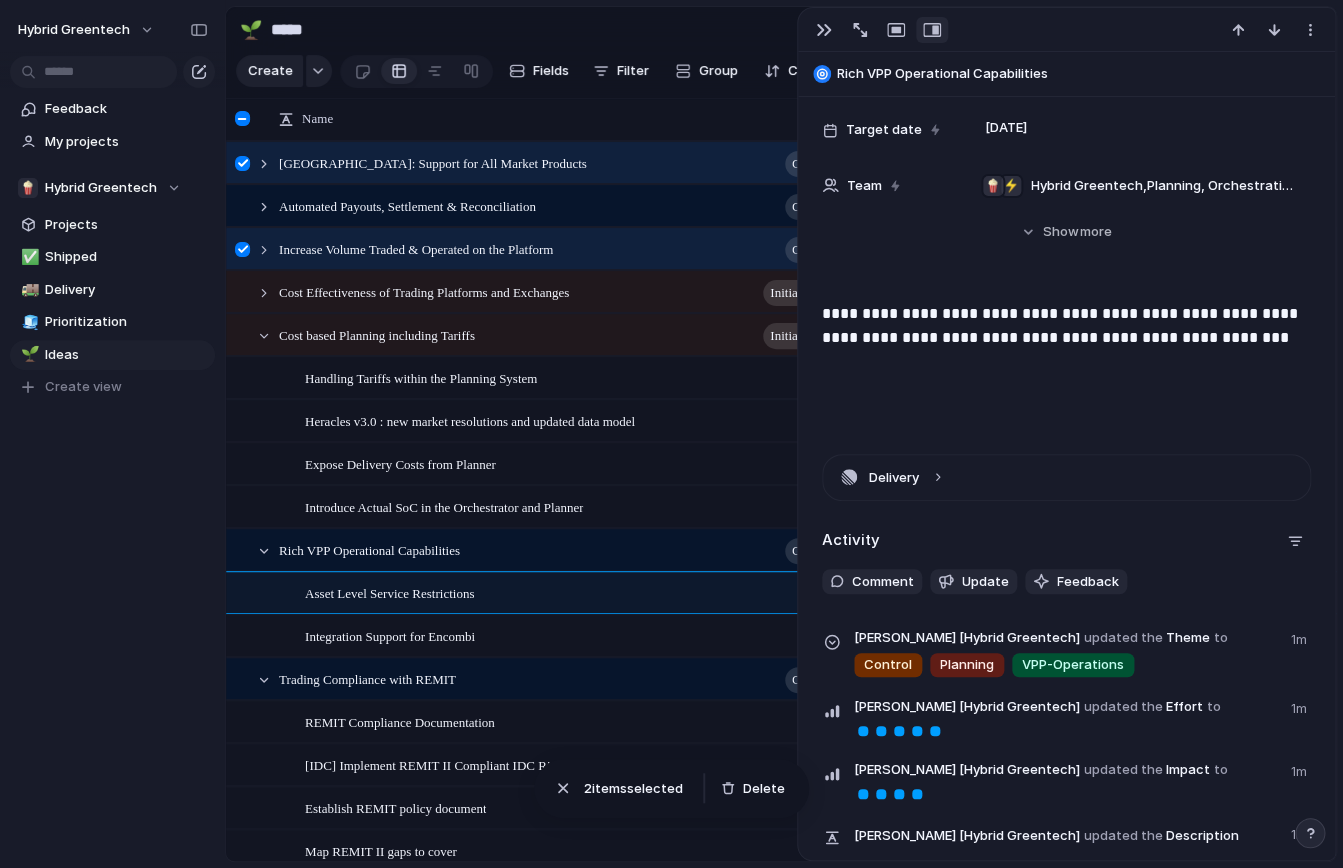 click on "**********" at bounding box center [1066, 366] 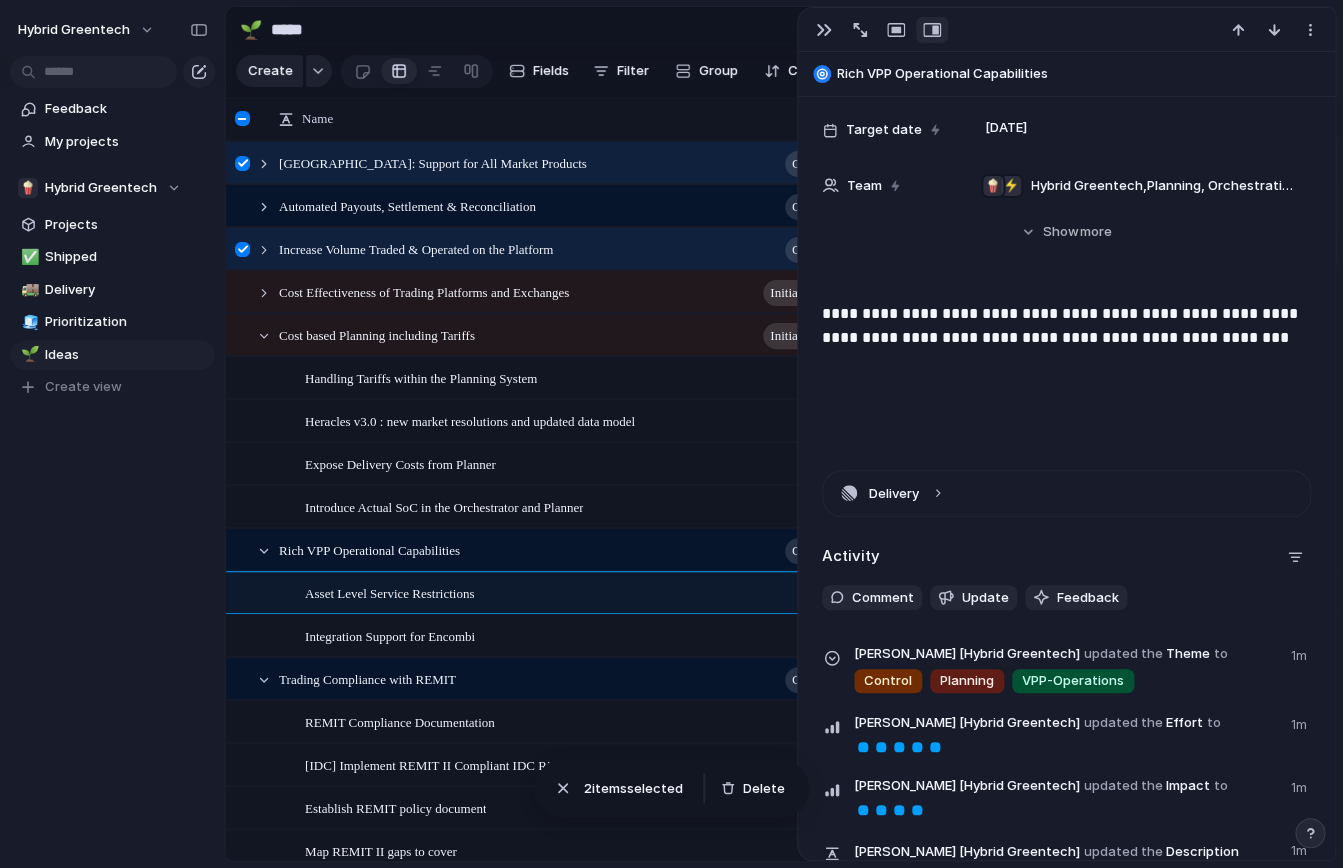type 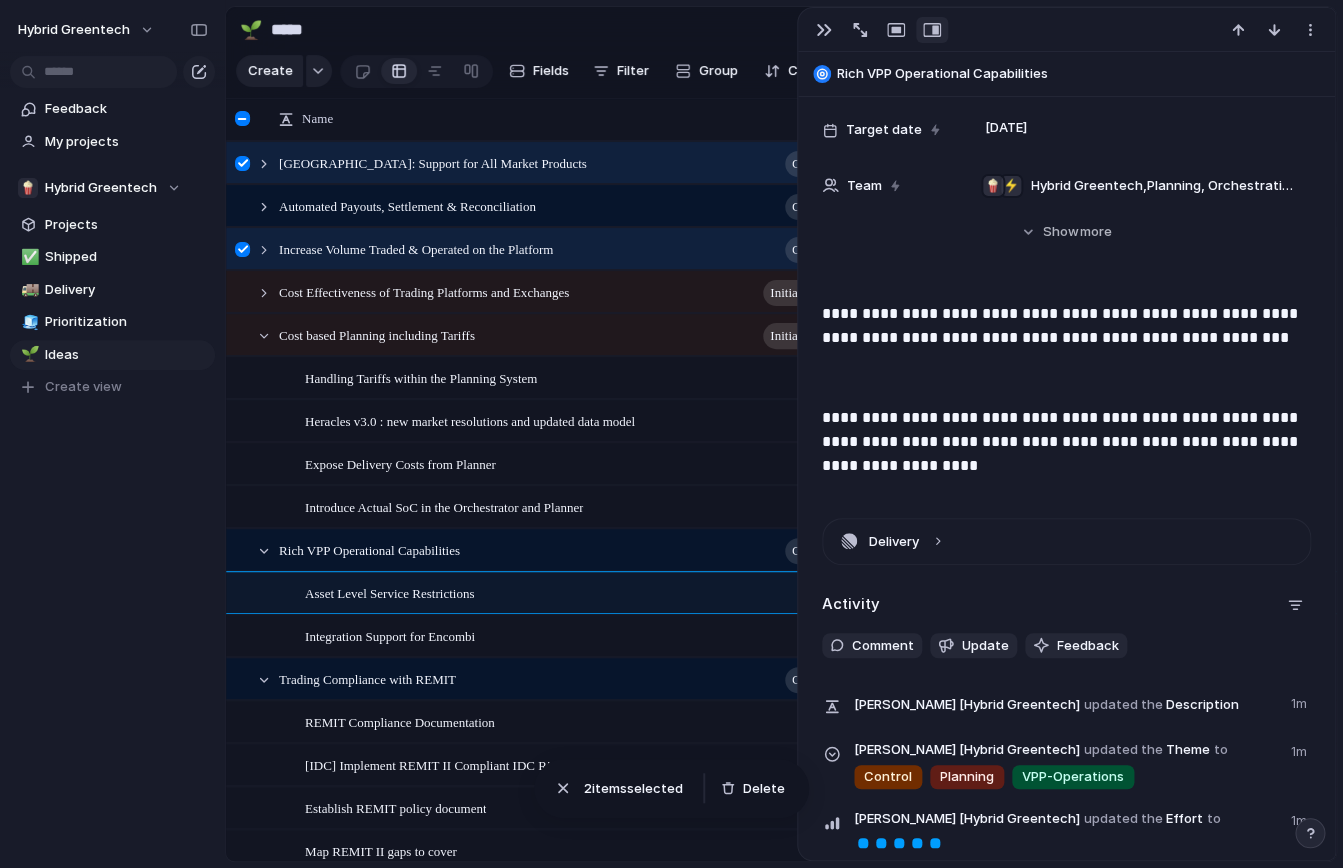 click on "**********" at bounding box center (1066, 398) 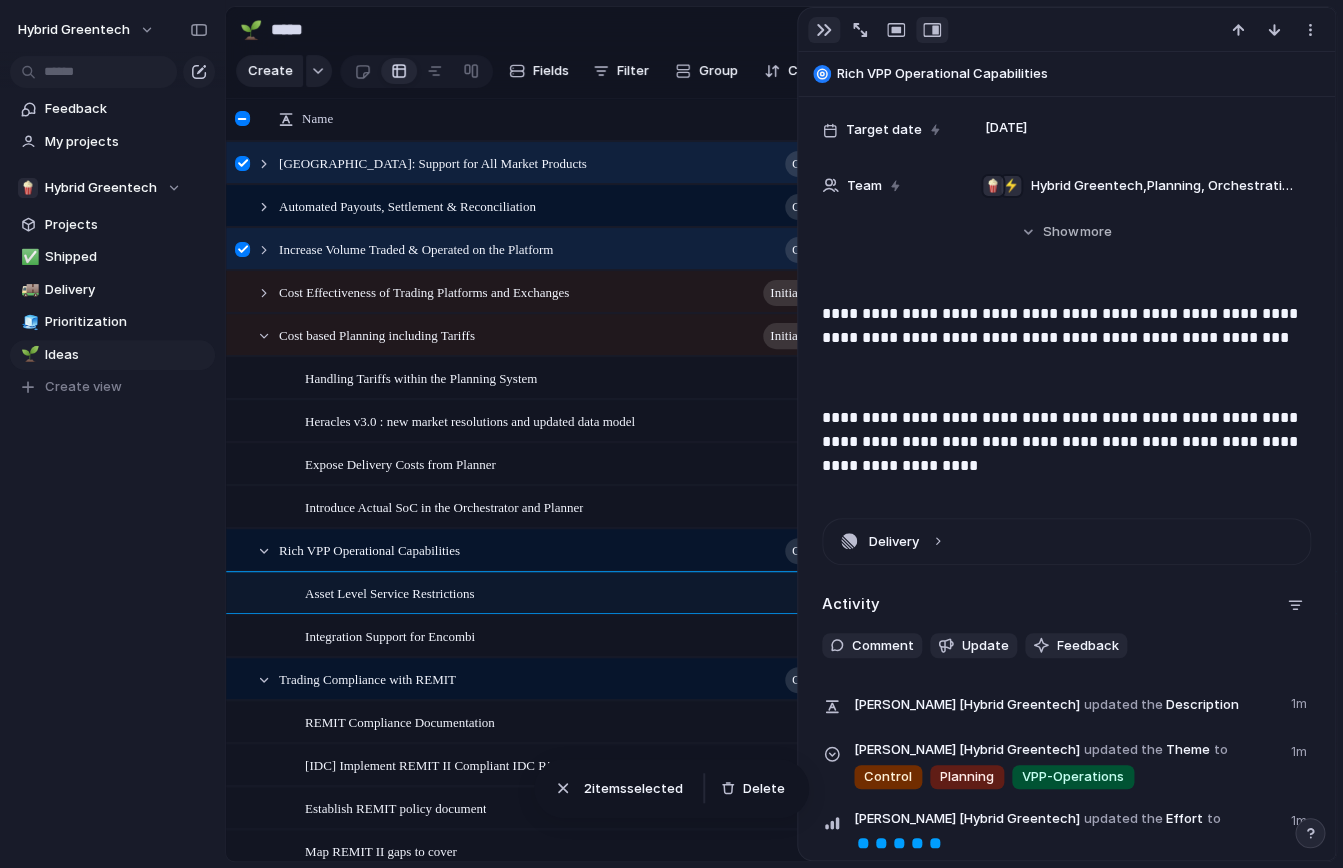 click at bounding box center (824, 30) 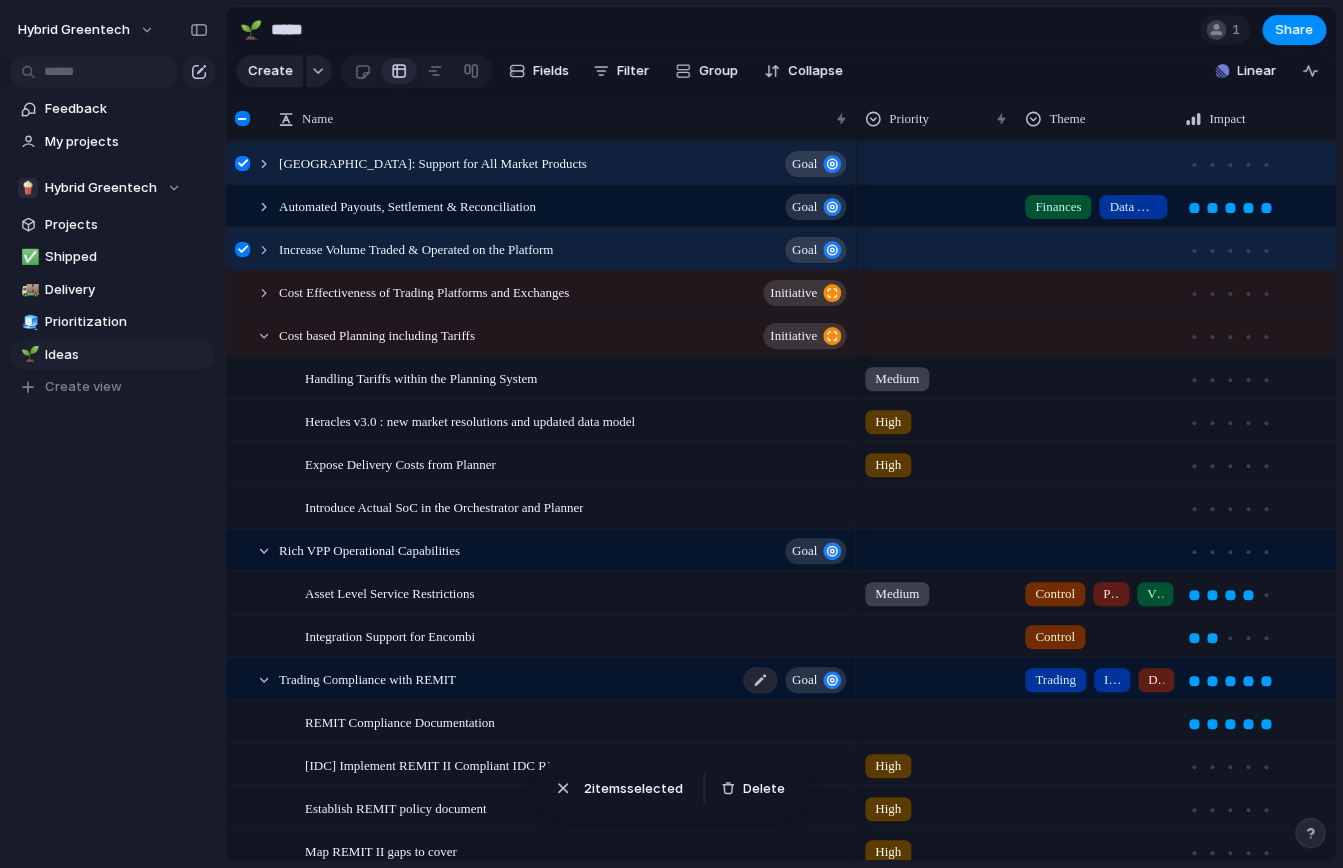 scroll, scrollTop: 104, scrollLeft: 0, axis: vertical 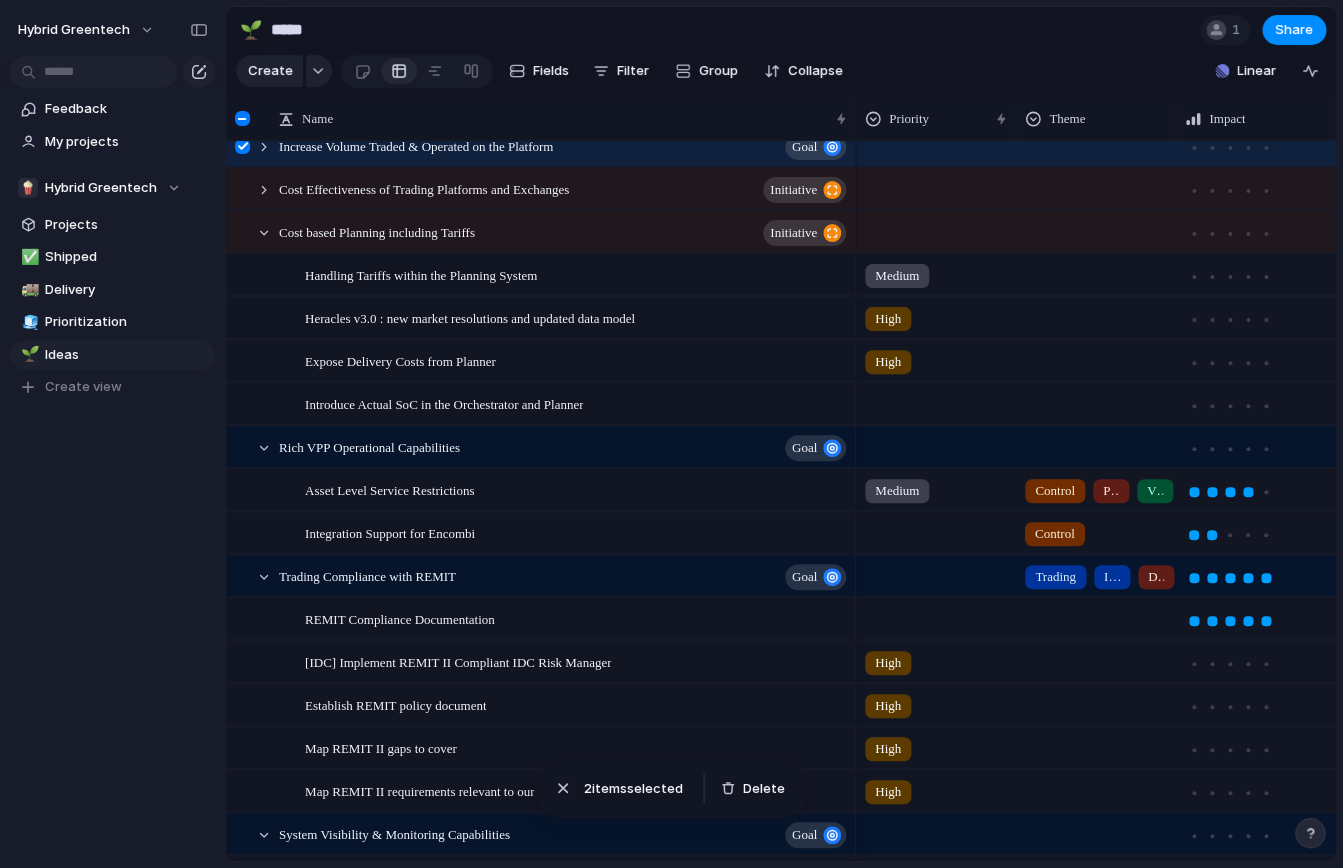 click at bounding box center (936, 529) 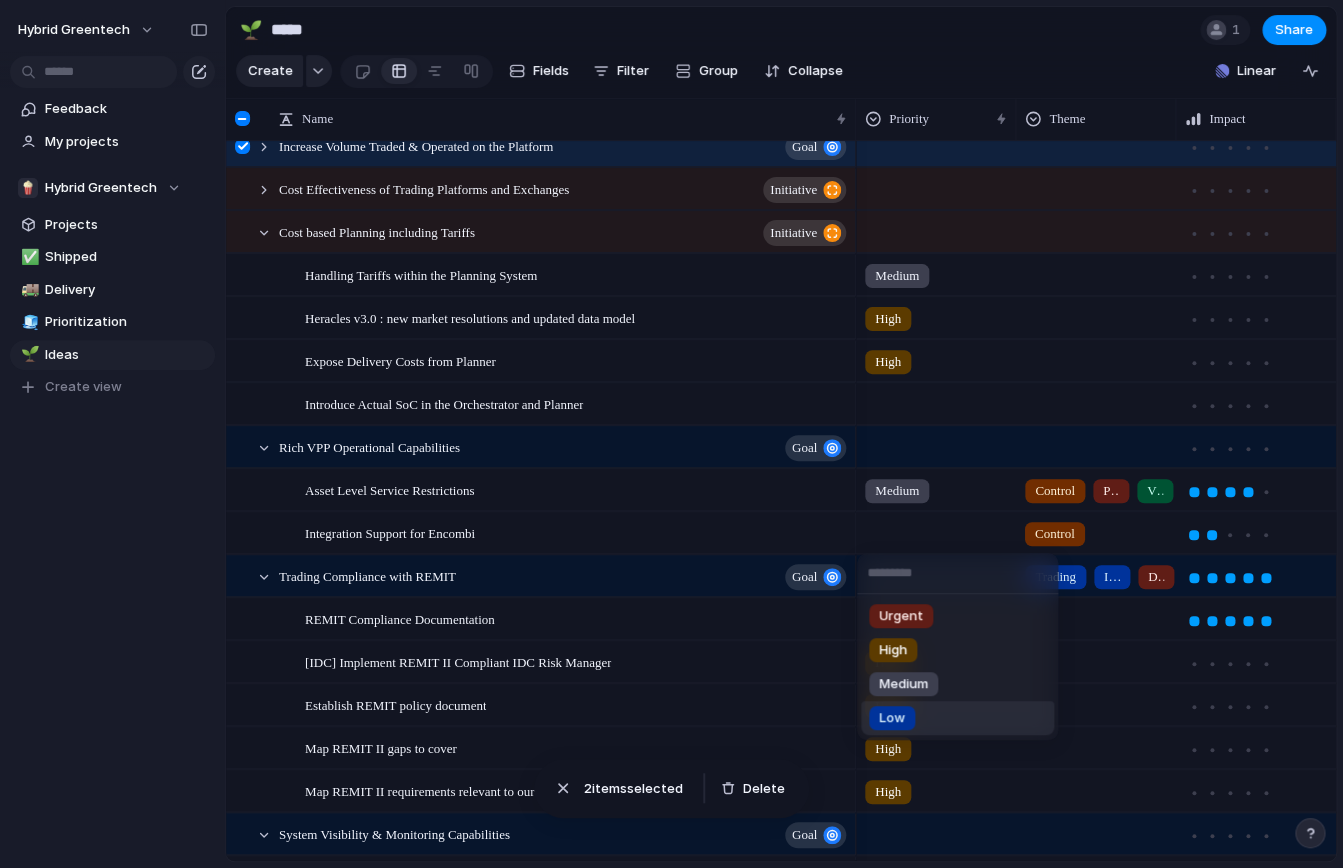 click on "Low" at bounding box center [957, 718] 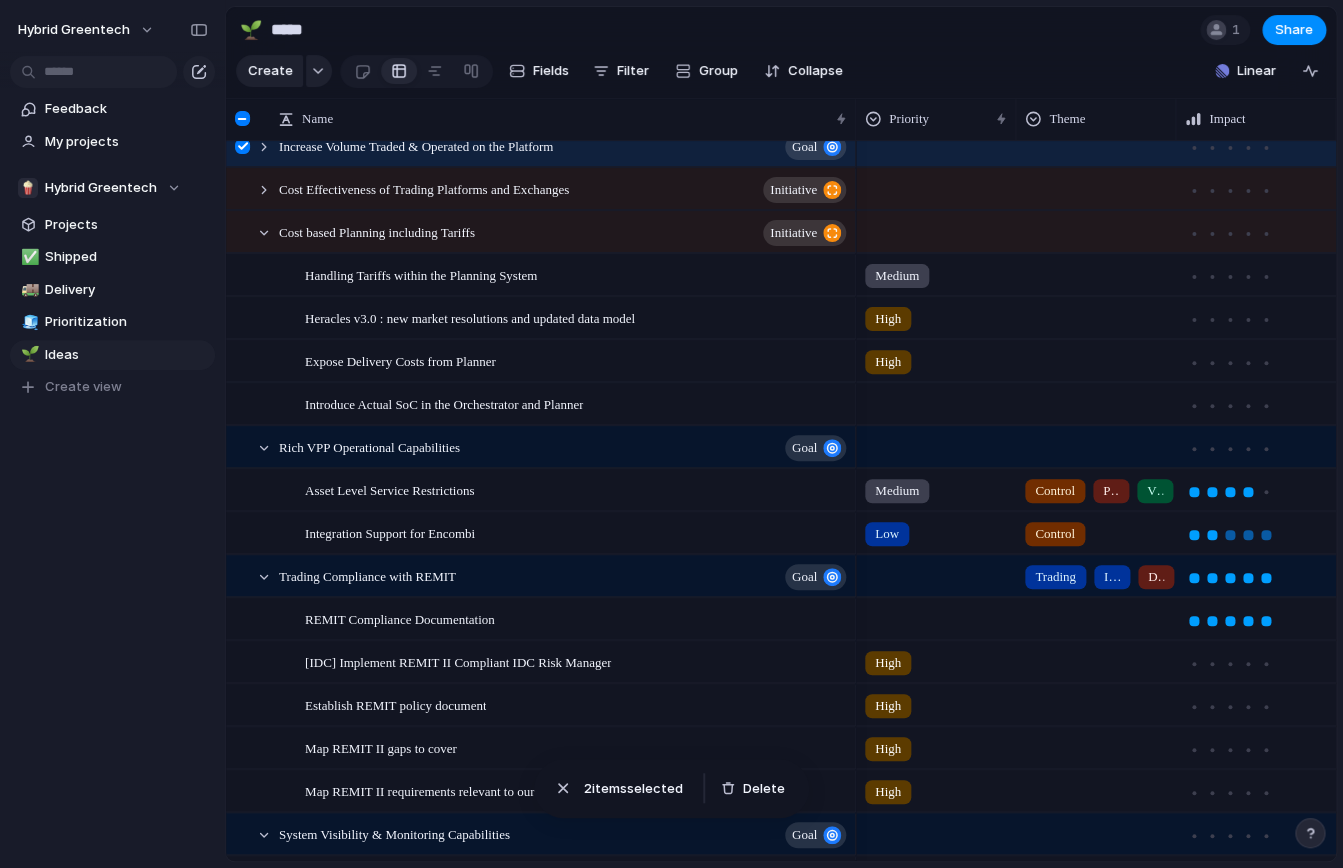 scroll, scrollTop: 0, scrollLeft: 163, axis: horizontal 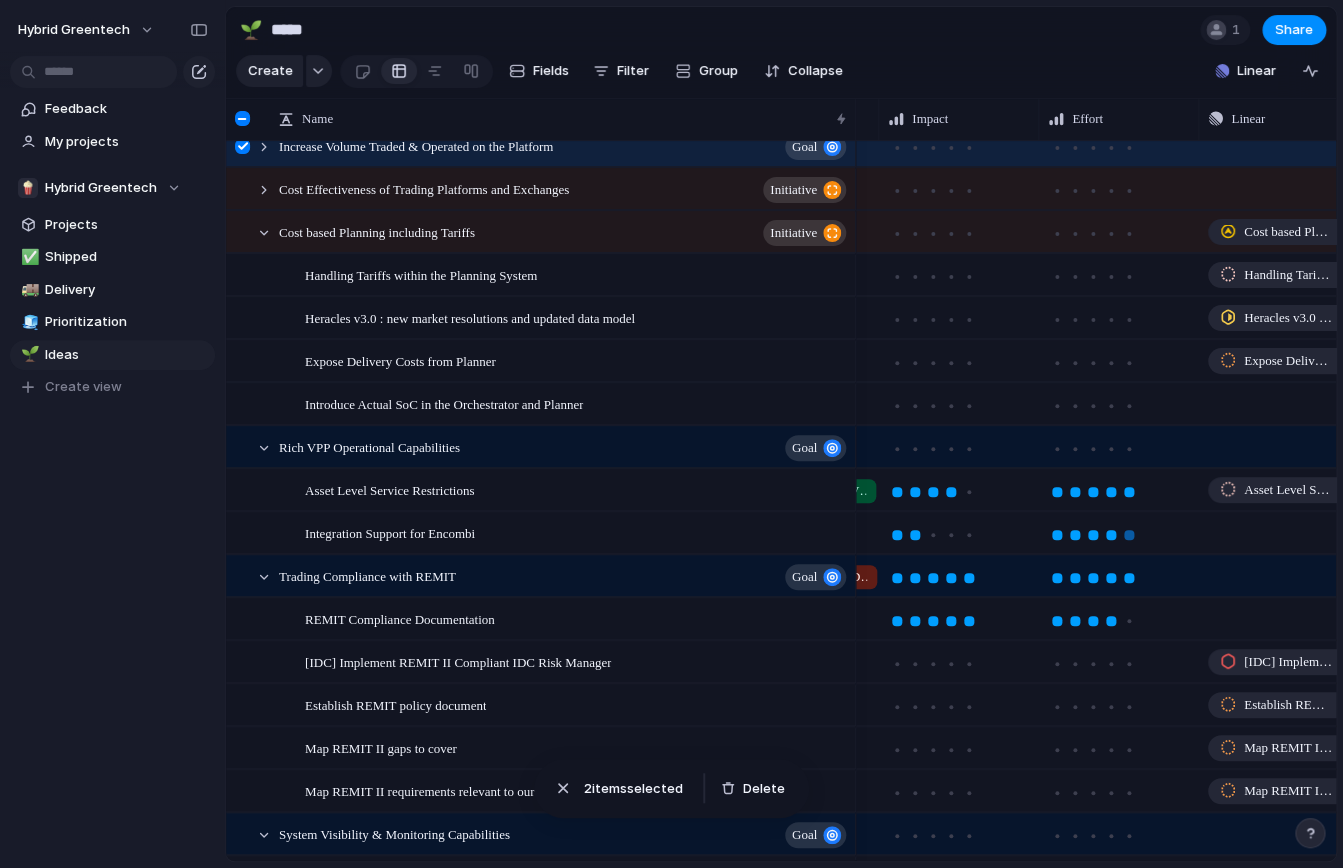 click at bounding box center (1129, 535) 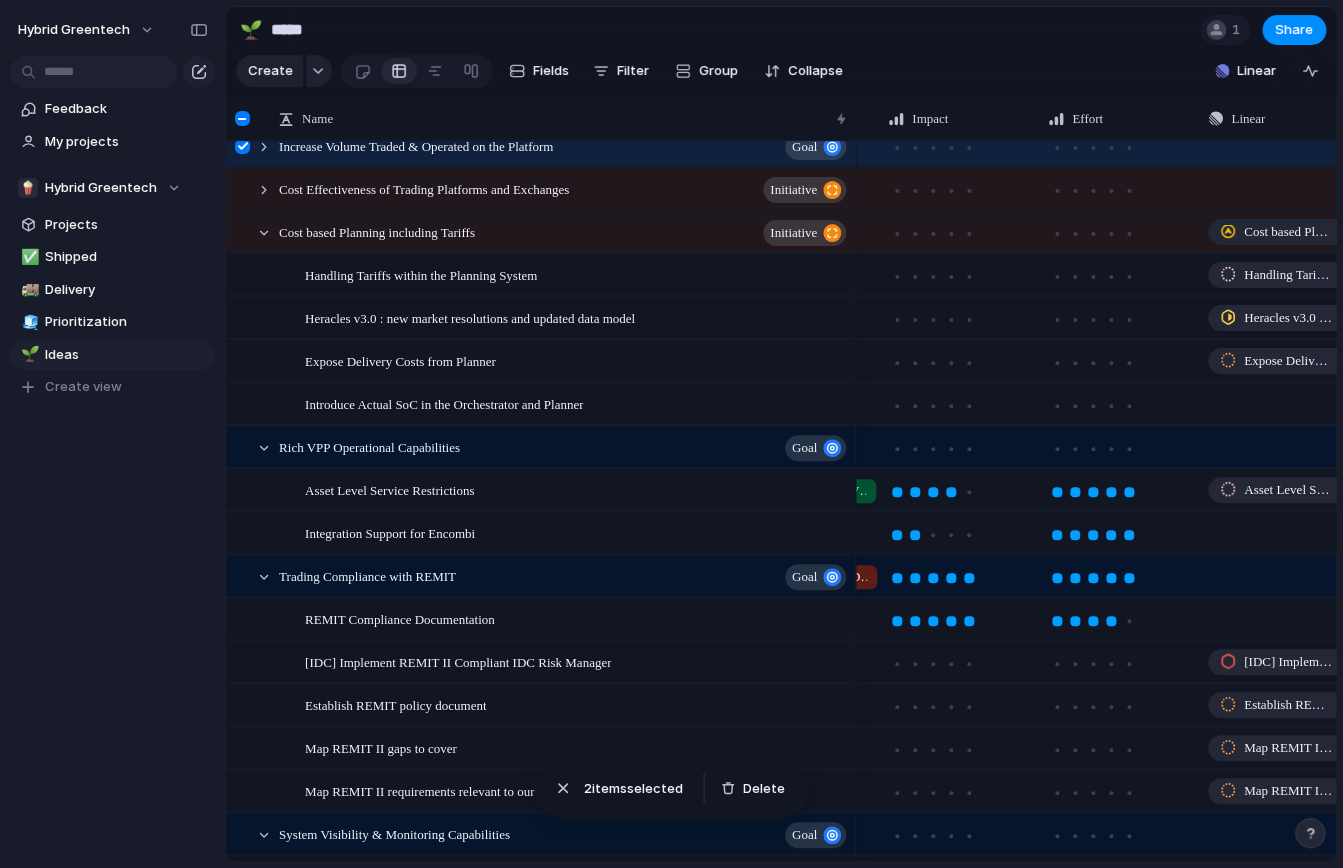 click at bounding box center (1111, 492) 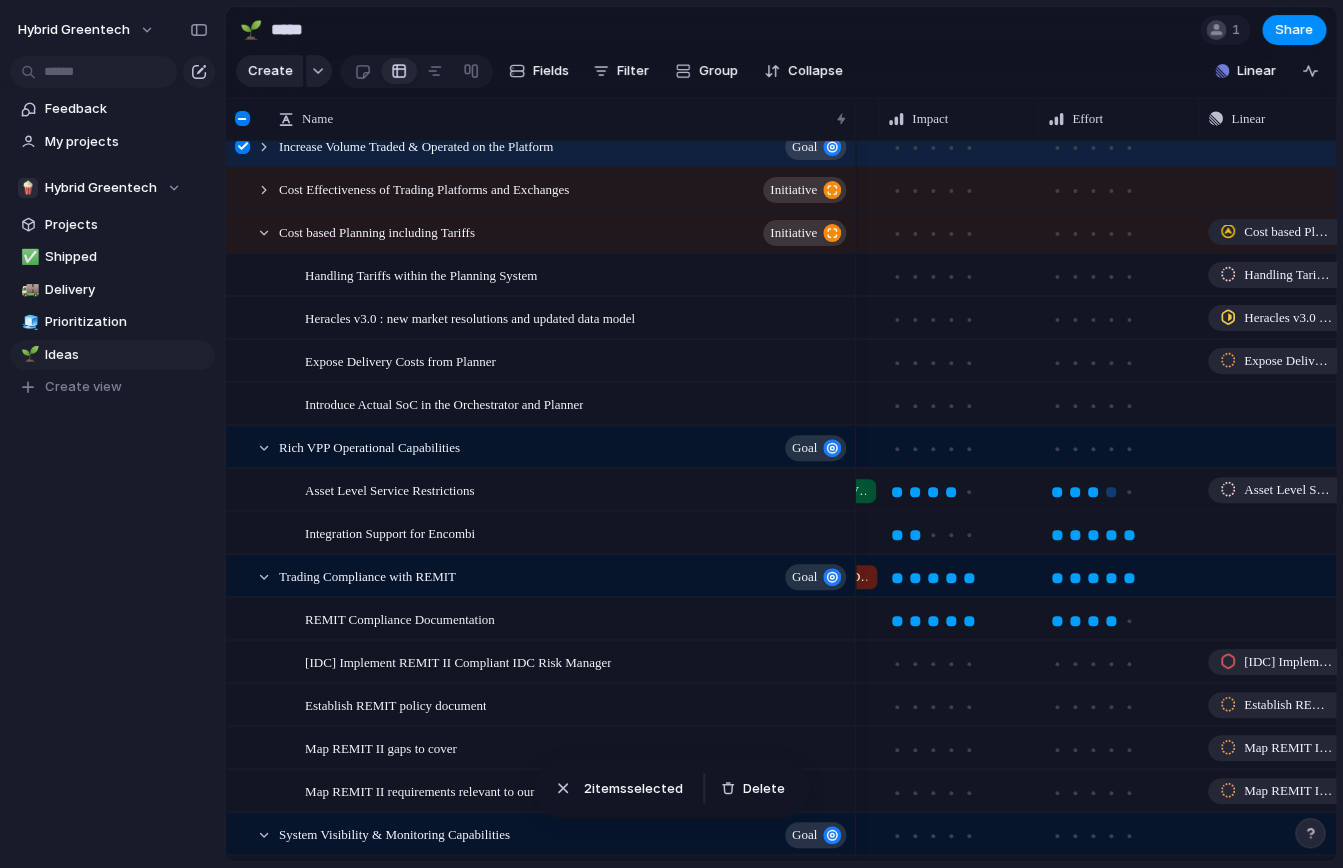 click at bounding box center (1093, 492) 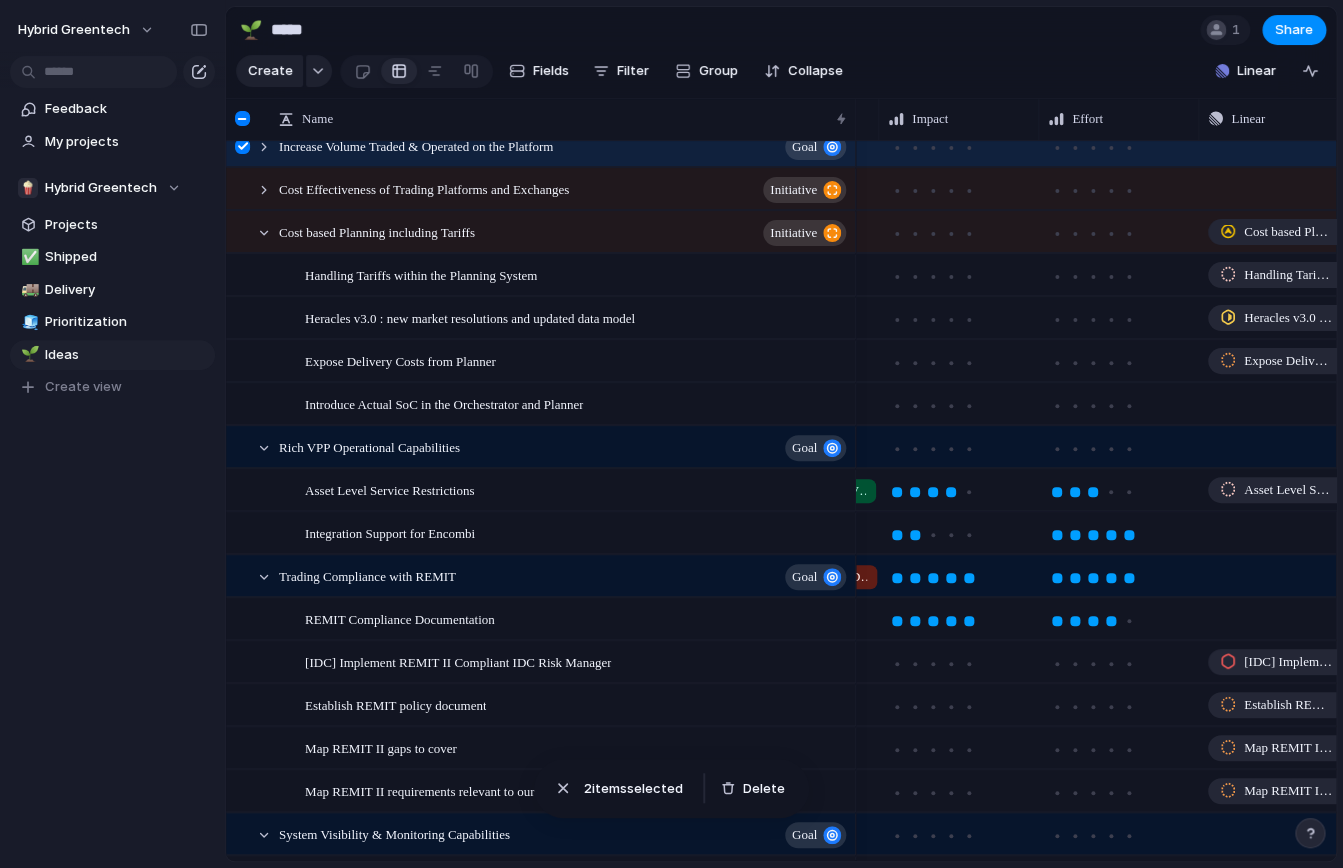 scroll, scrollTop: 131, scrollLeft: 0, axis: vertical 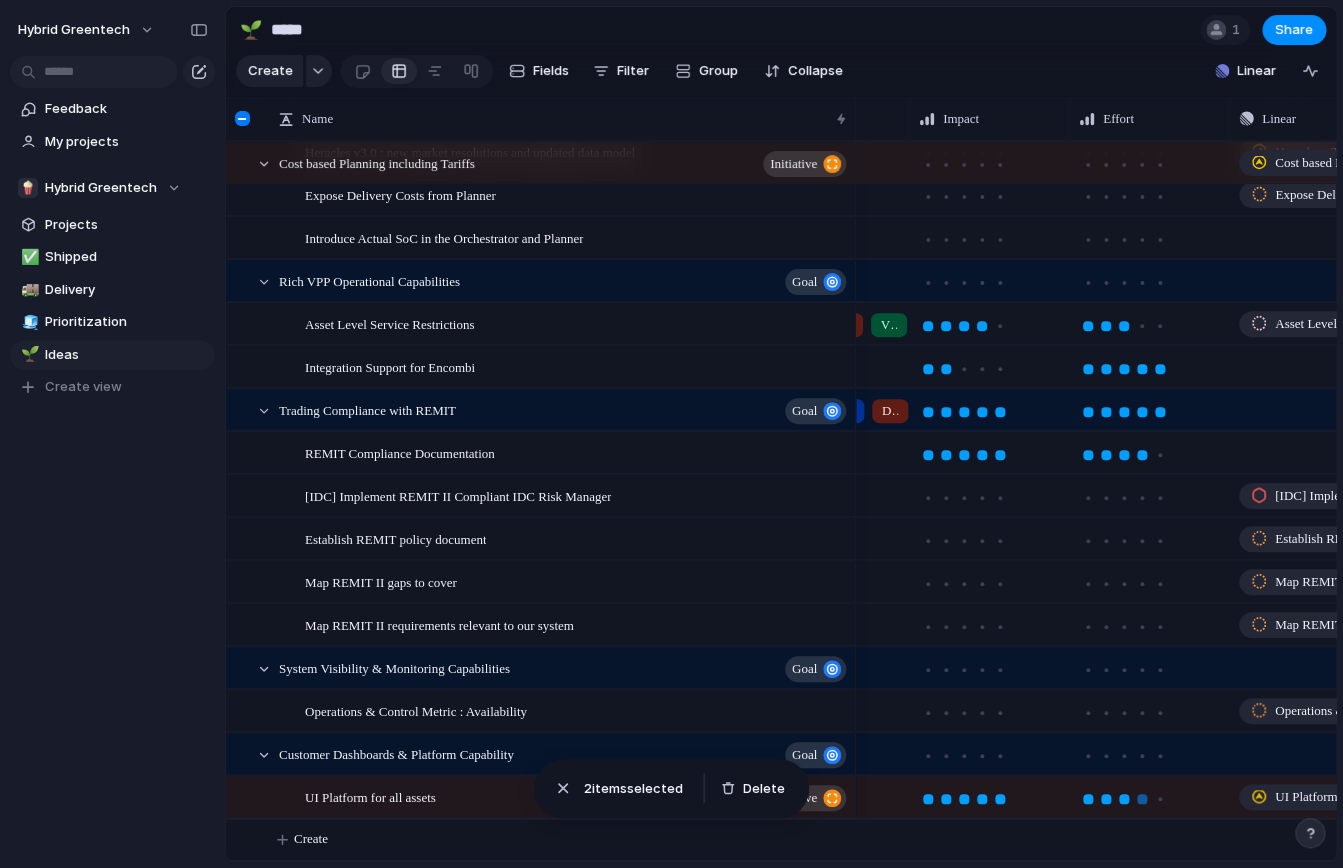 click at bounding box center (1142, 799) 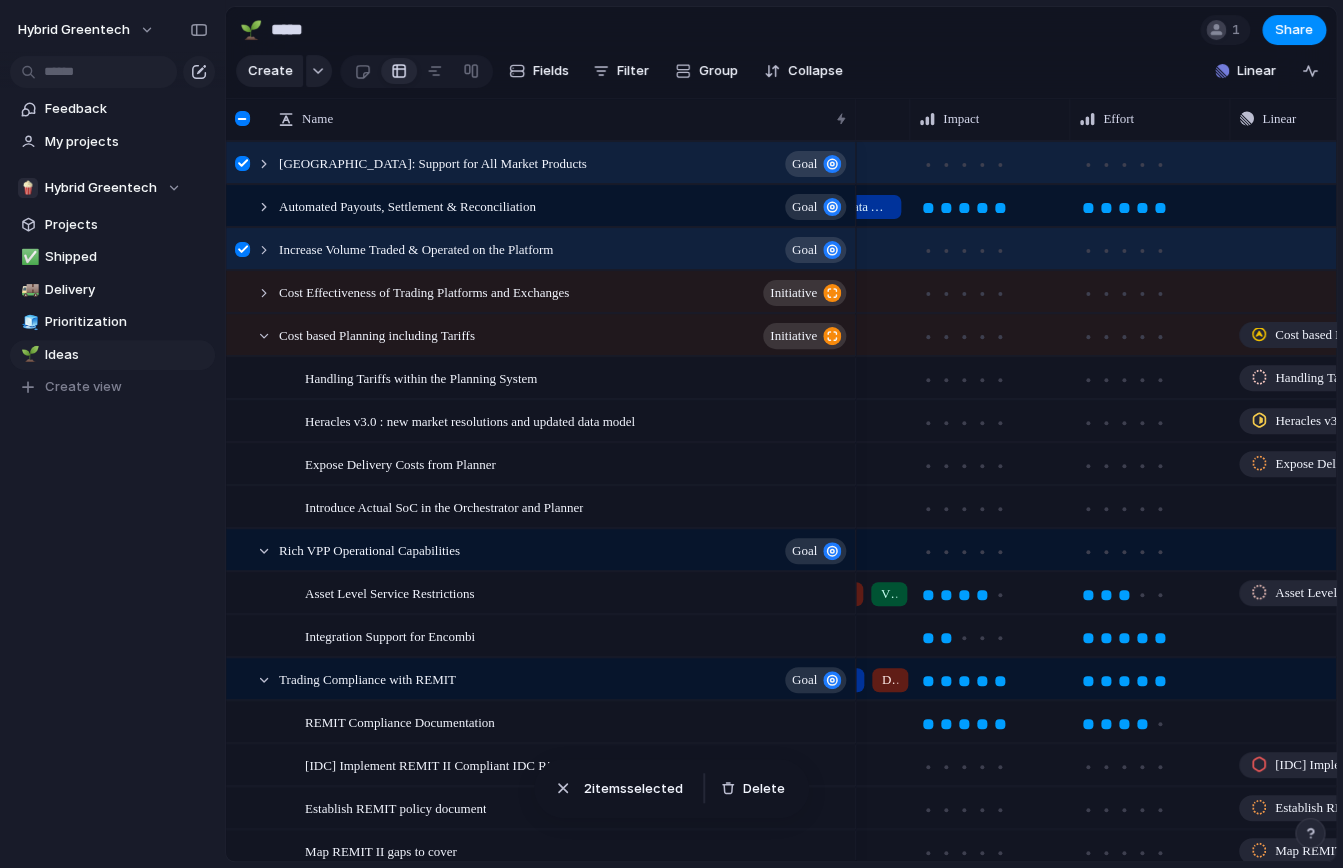 click at bounding box center (242, 163) 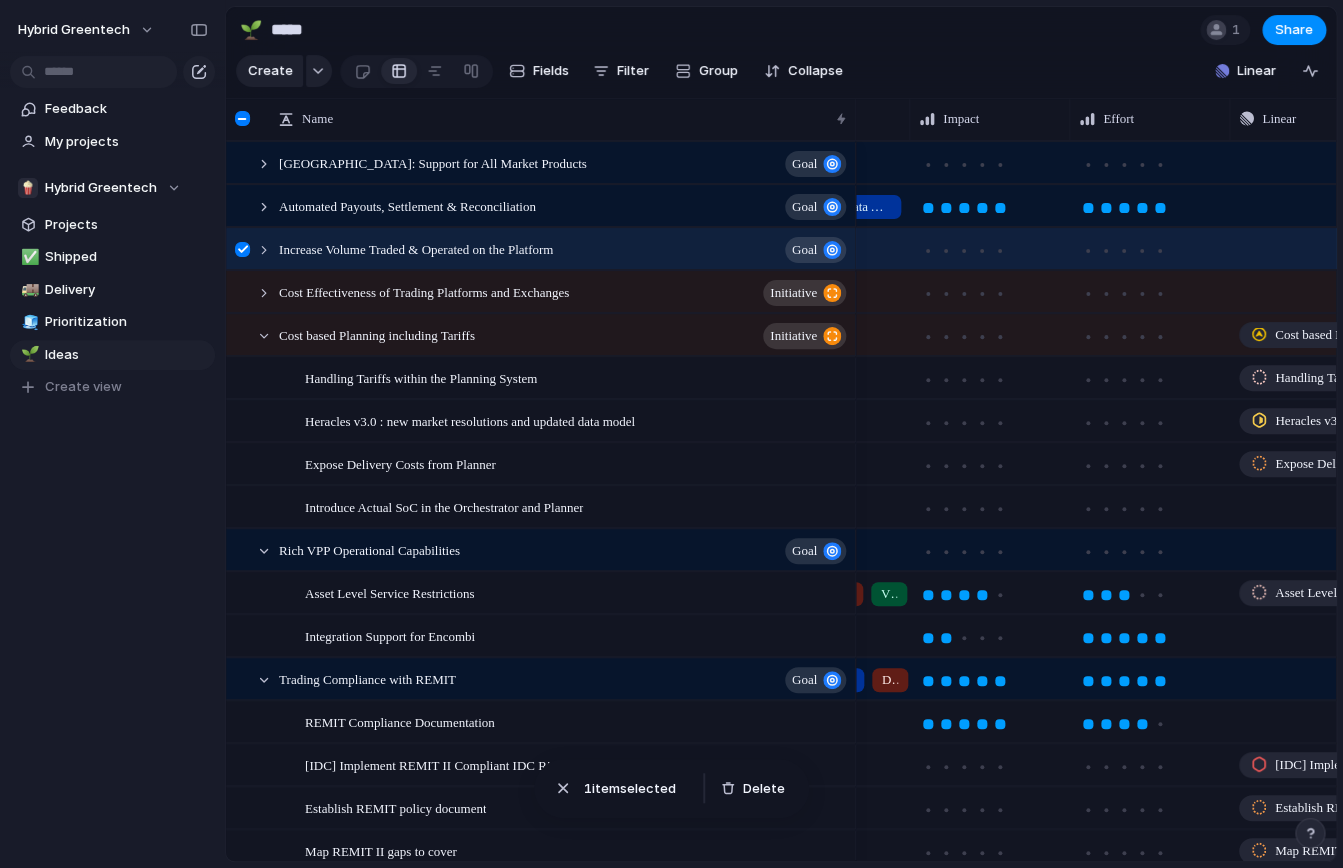 click at bounding box center [242, 249] 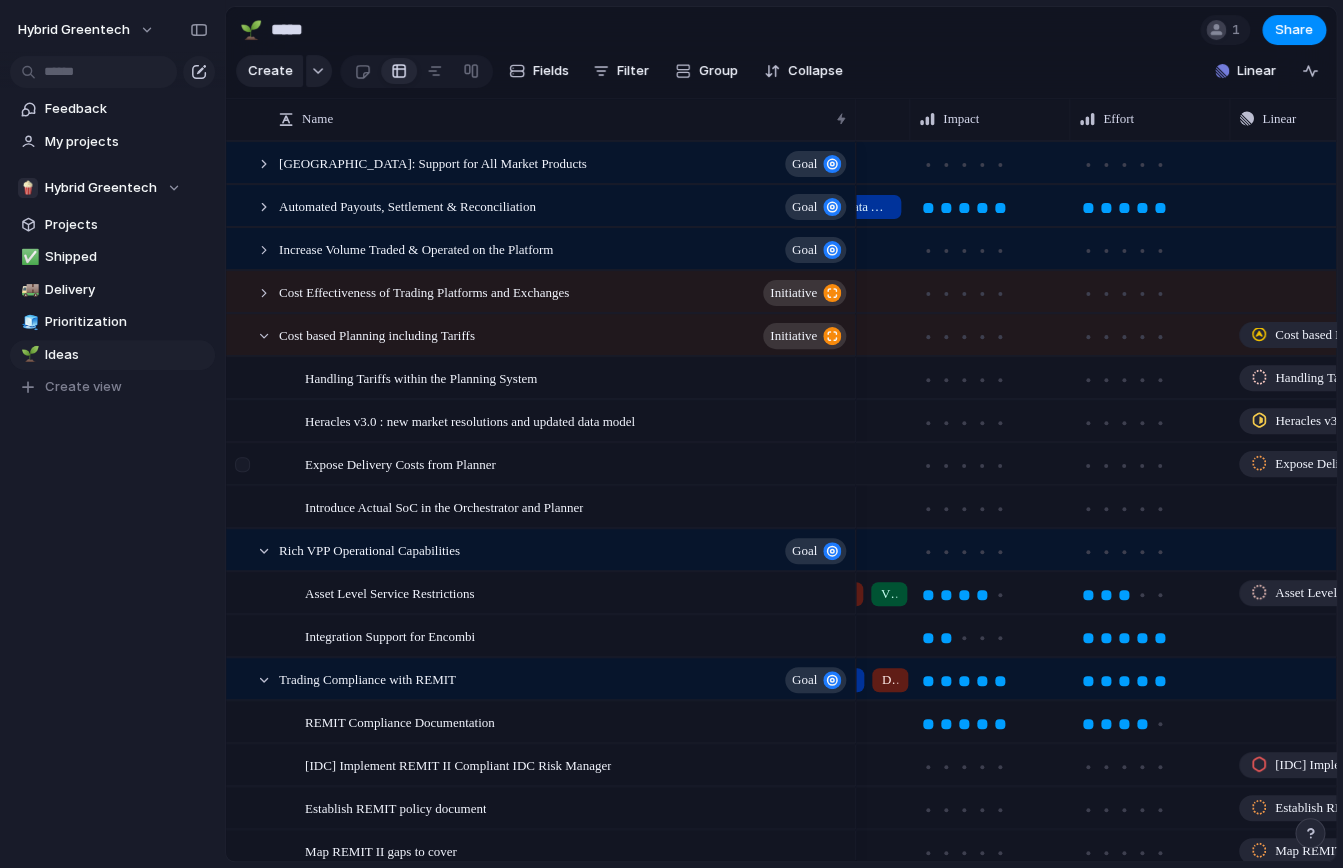 click at bounding box center (245, 471) 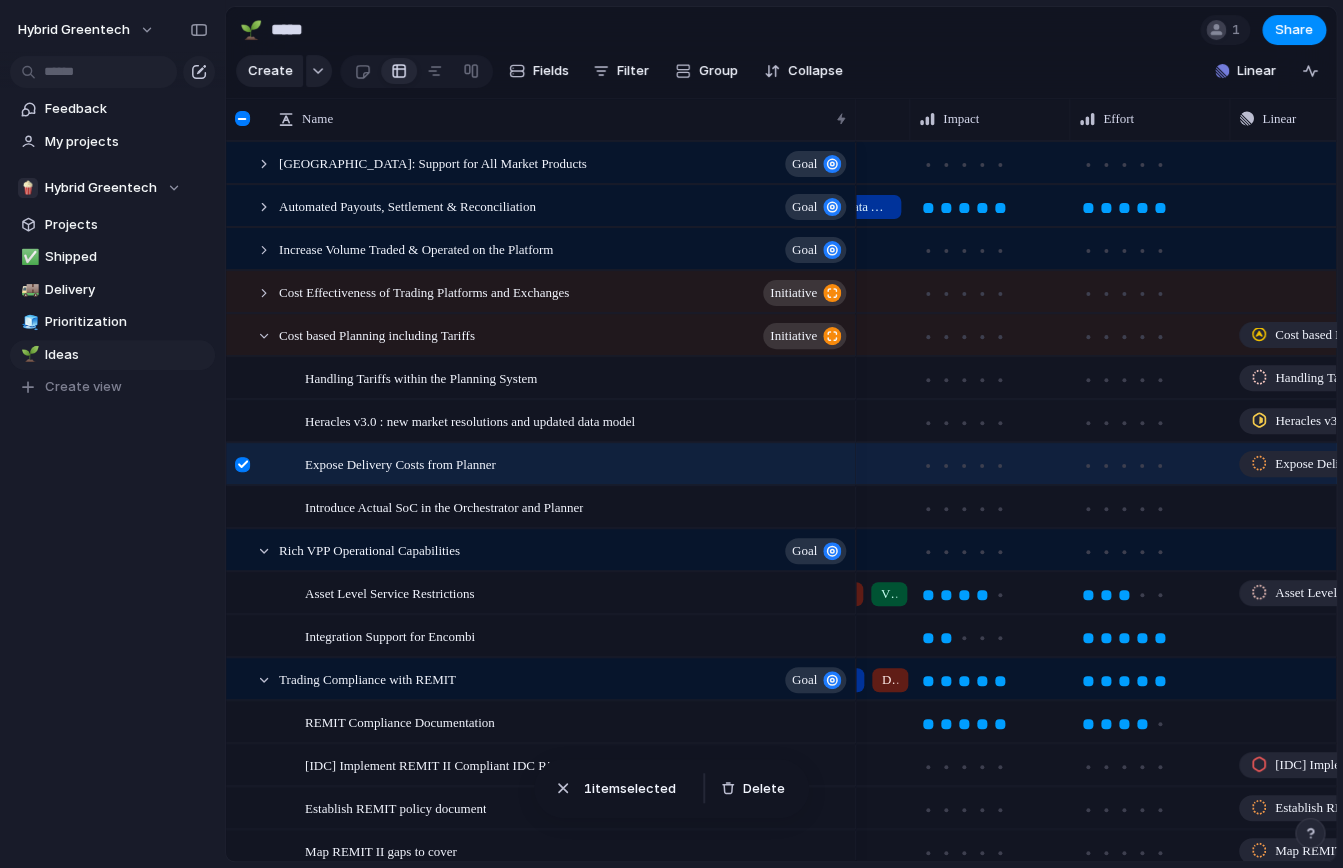 click at bounding box center (242, 464) 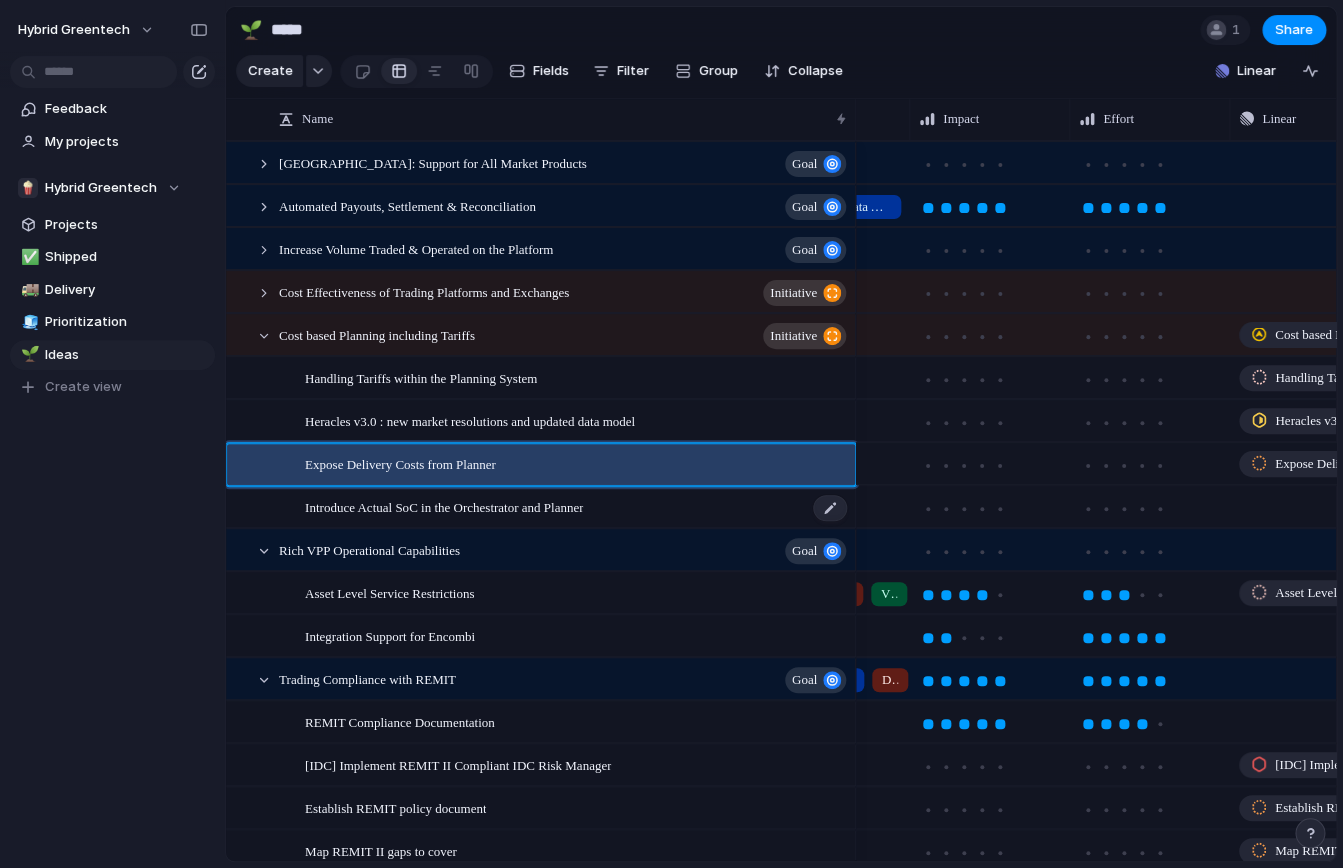scroll, scrollTop: 166, scrollLeft: 0, axis: vertical 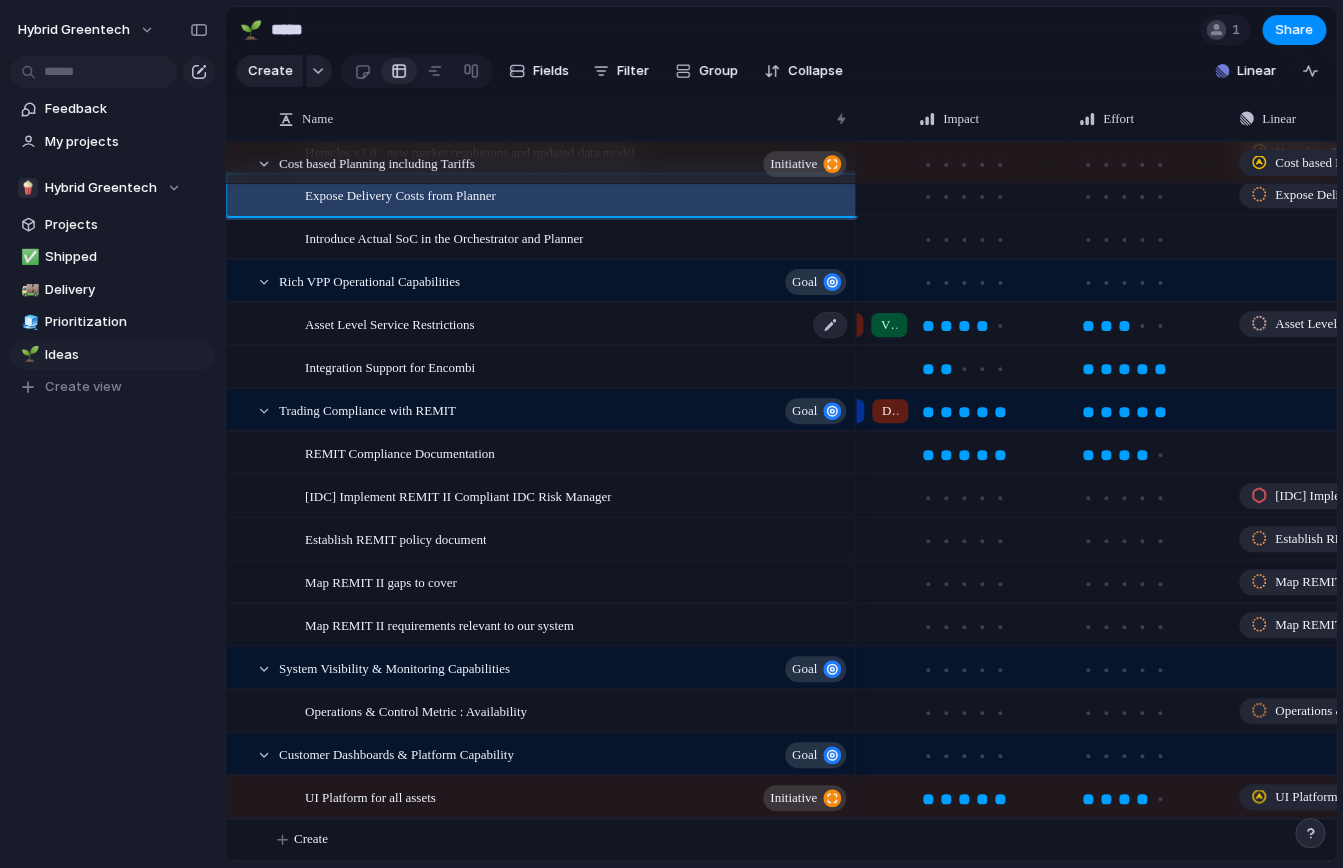 click on "Asset Level Service Restrictions" at bounding box center (389, 323) 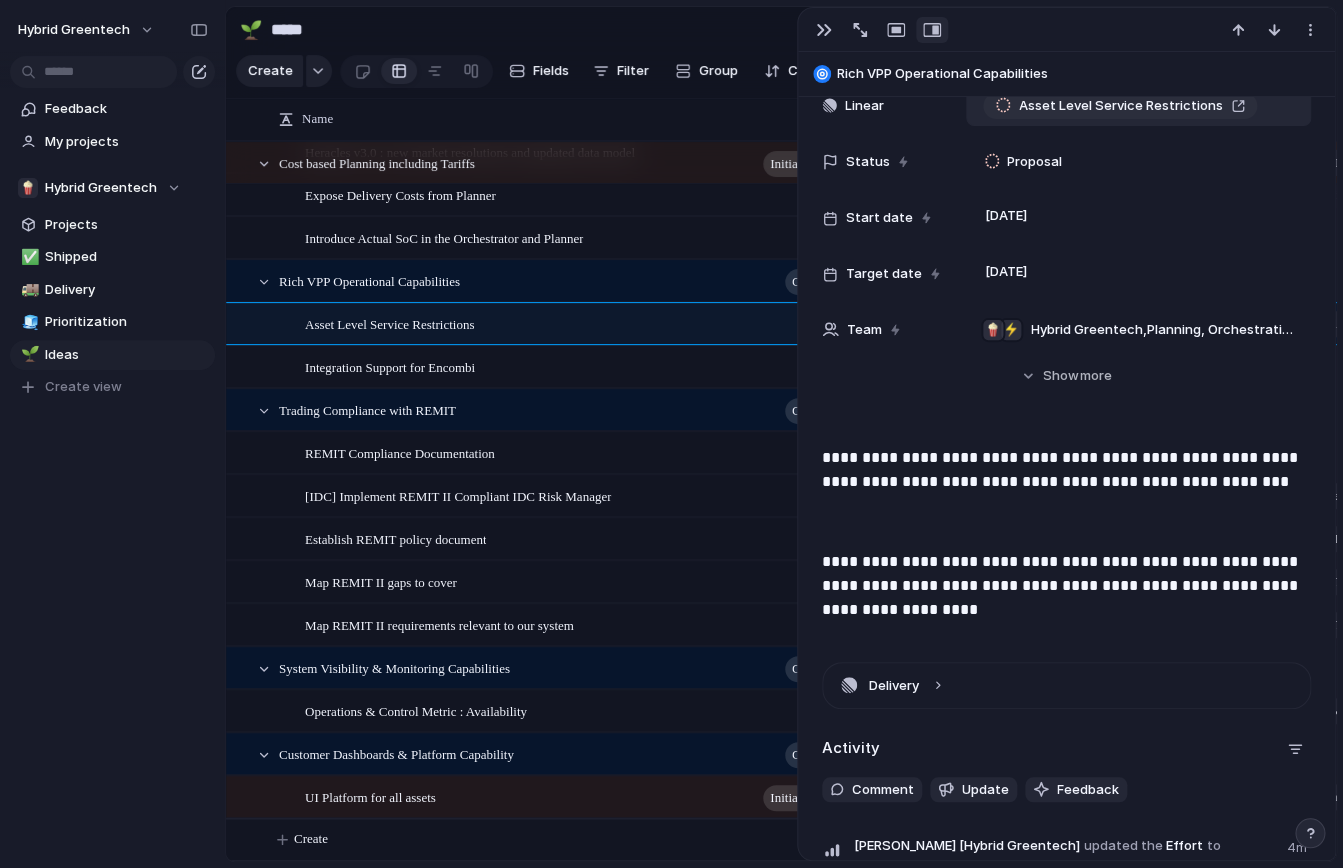 scroll, scrollTop: 444, scrollLeft: 0, axis: vertical 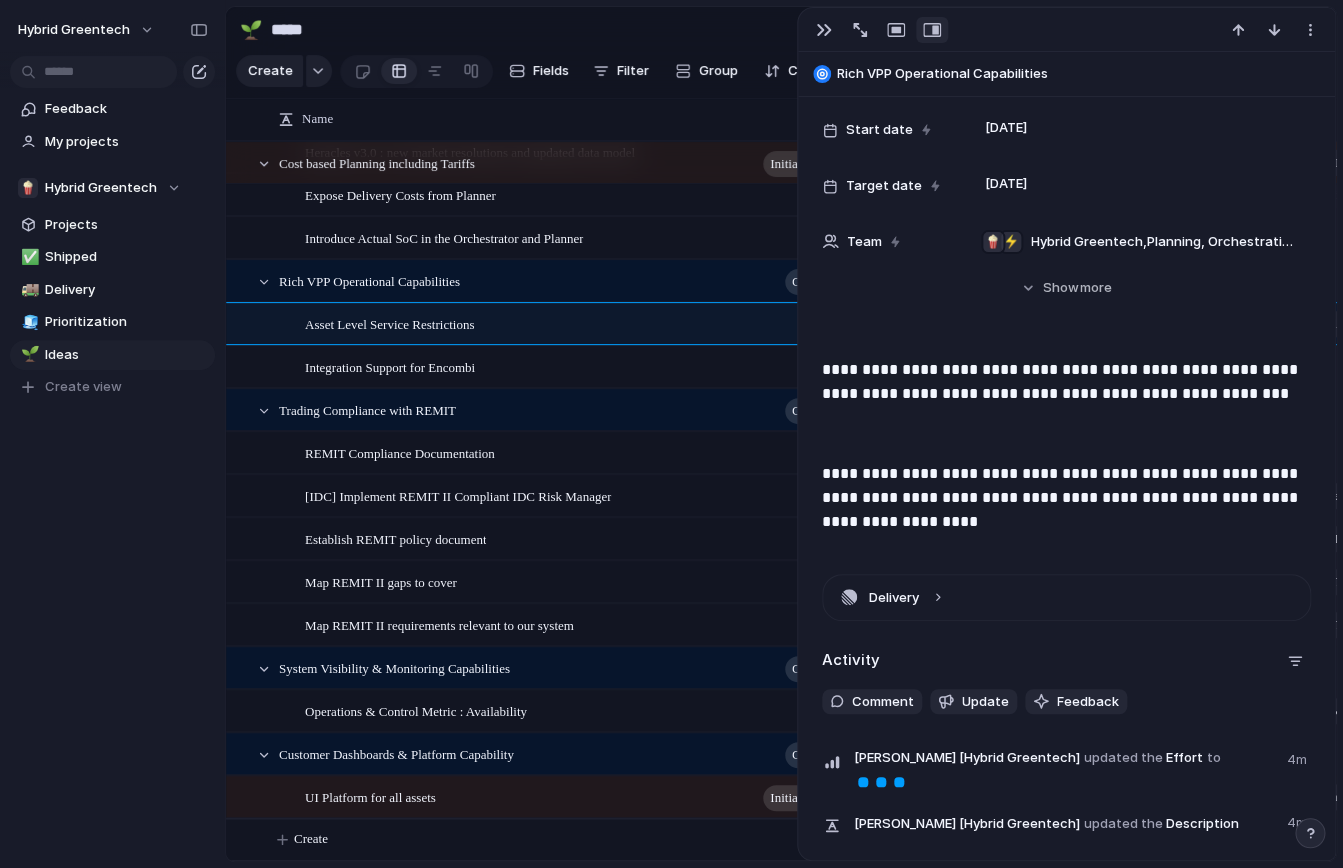 click on "**********" at bounding box center (1066, 454) 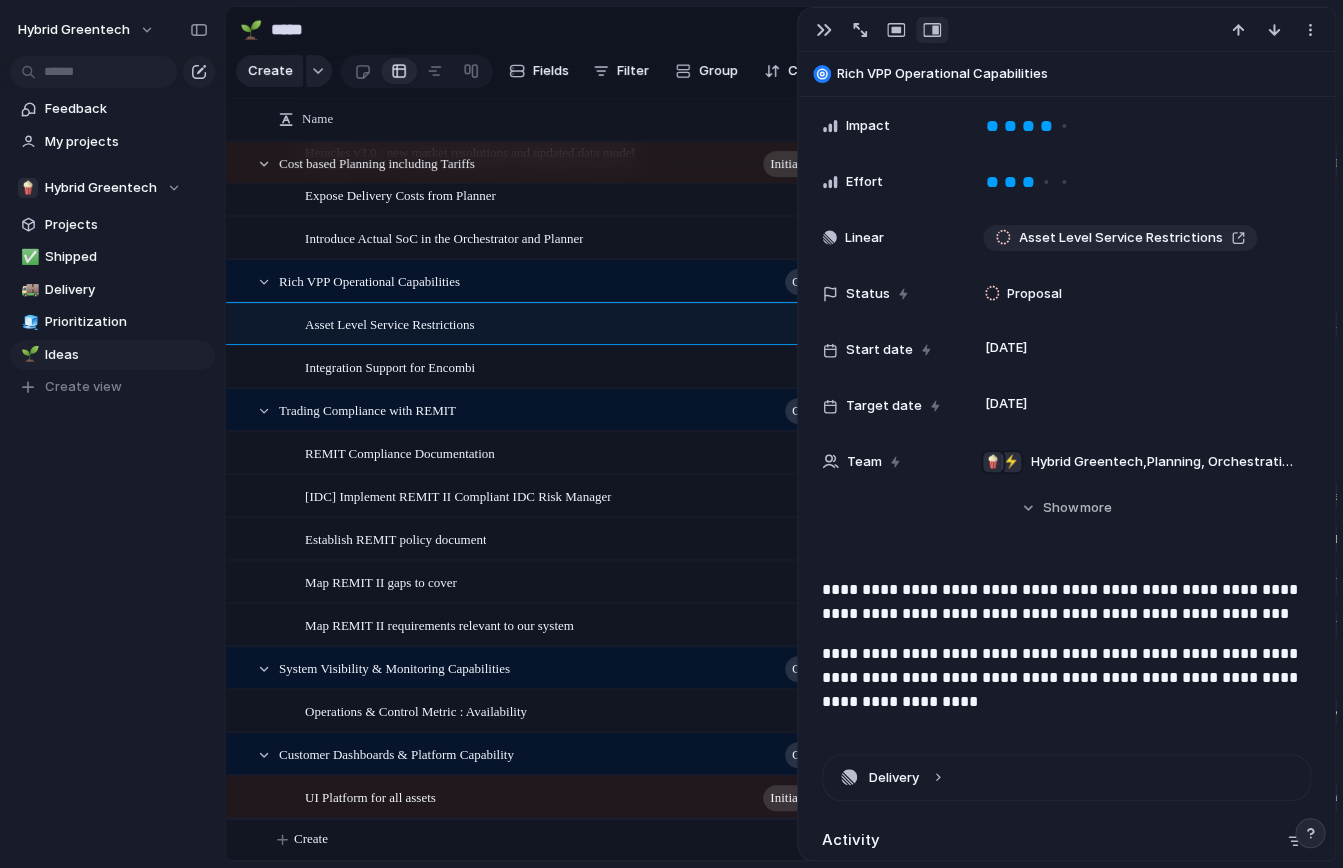 scroll, scrollTop: 200, scrollLeft: 0, axis: vertical 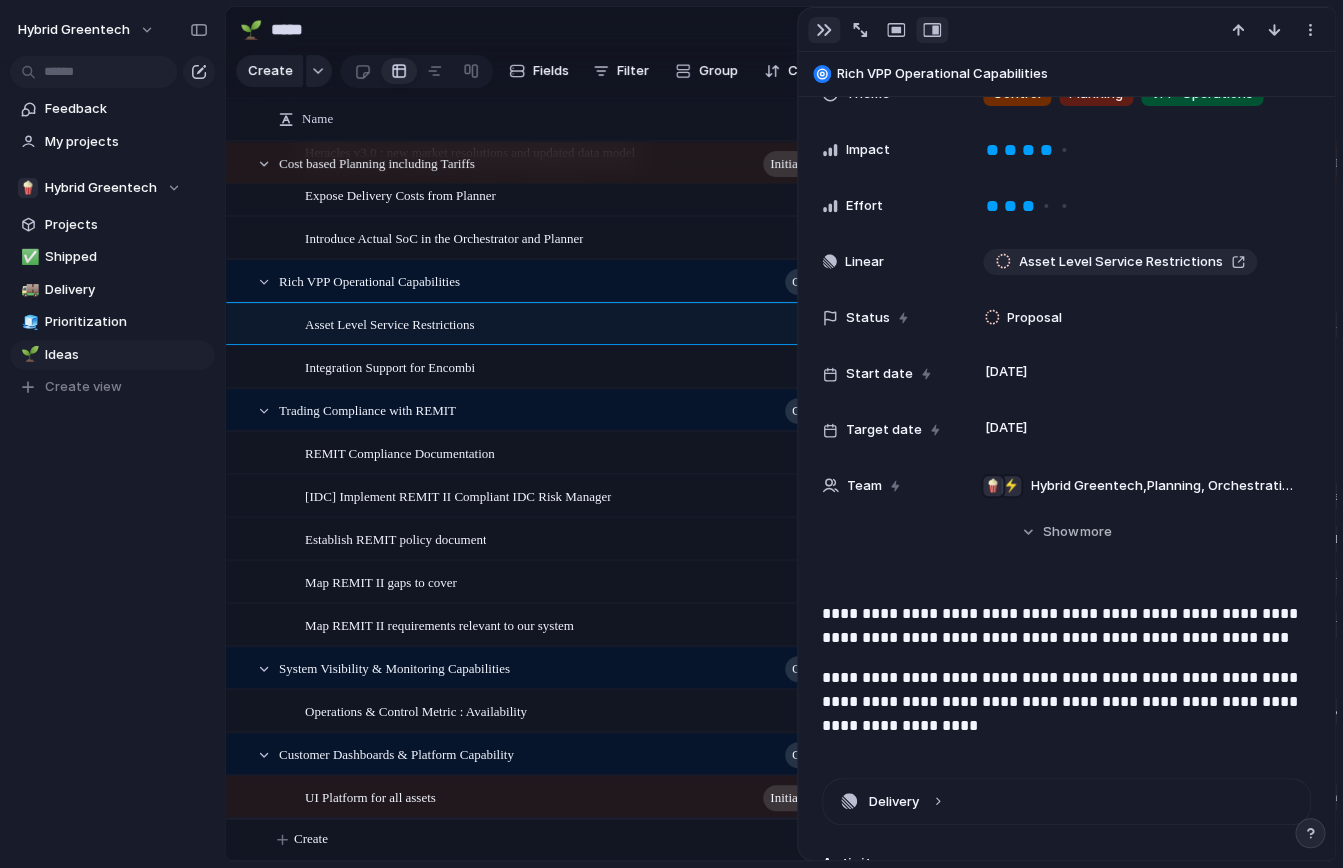 click at bounding box center [824, 30] 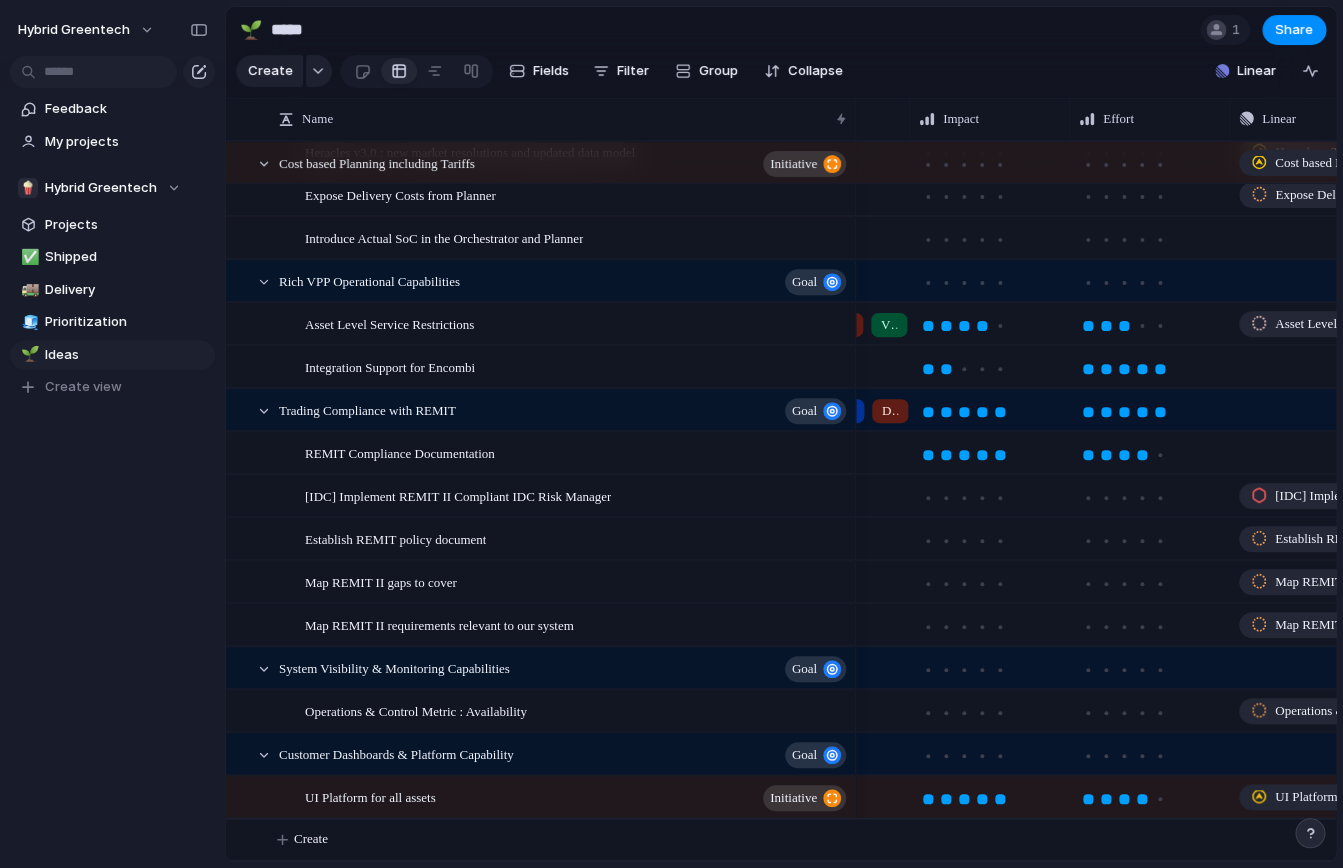 scroll, scrollTop: 0, scrollLeft: 388, axis: horizontal 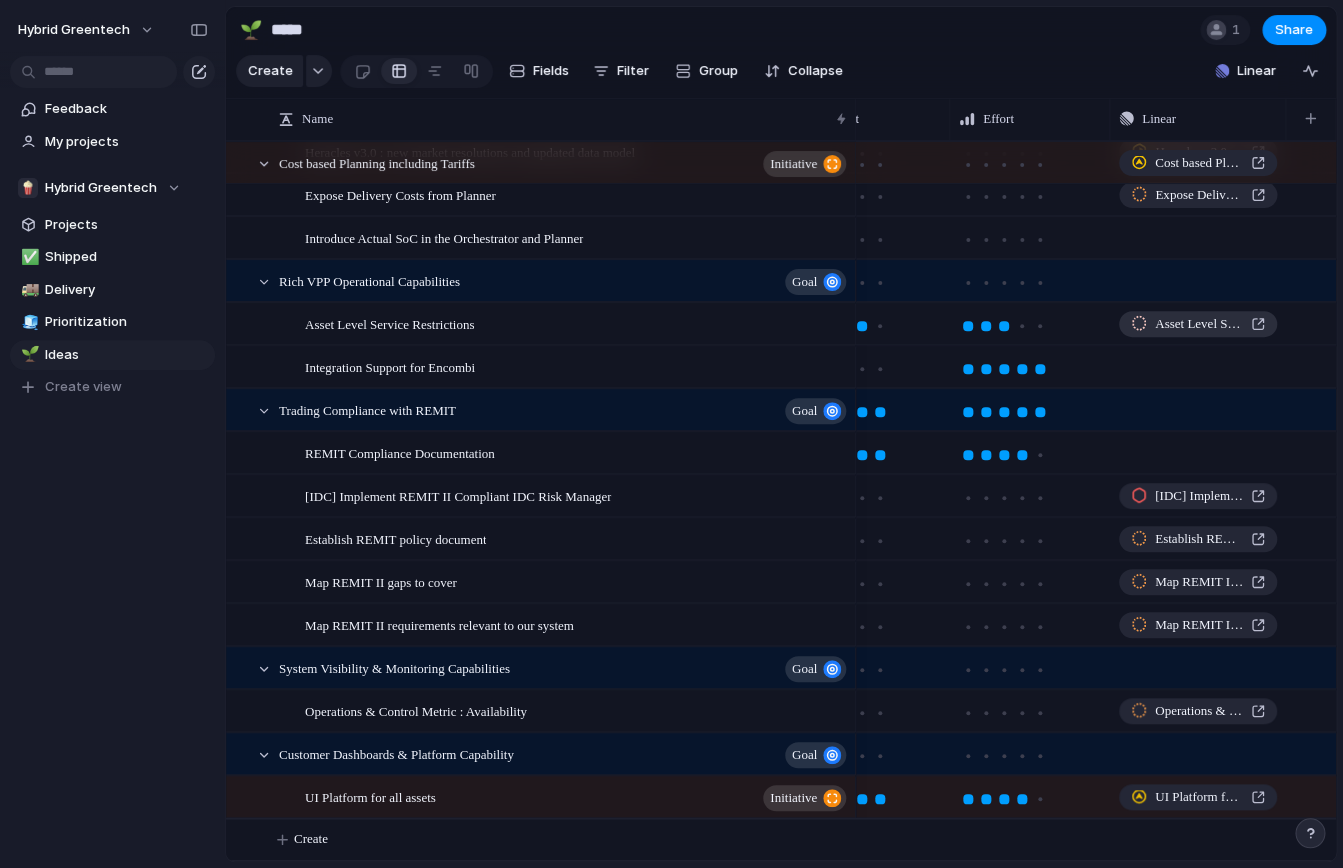 click on "Asset Level Service Restrictions" at bounding box center [1199, 324] 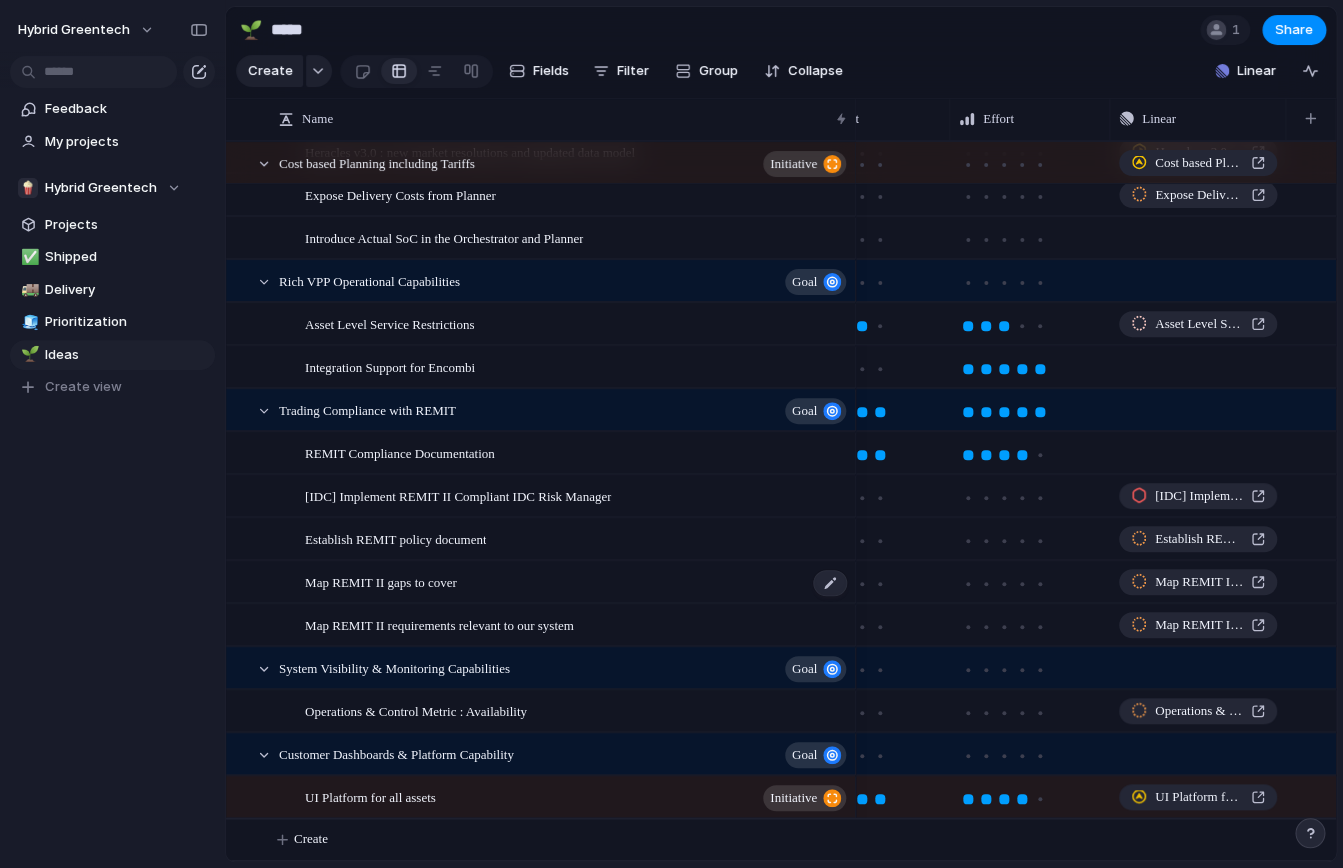 scroll, scrollTop: 0, scrollLeft: 0, axis: both 